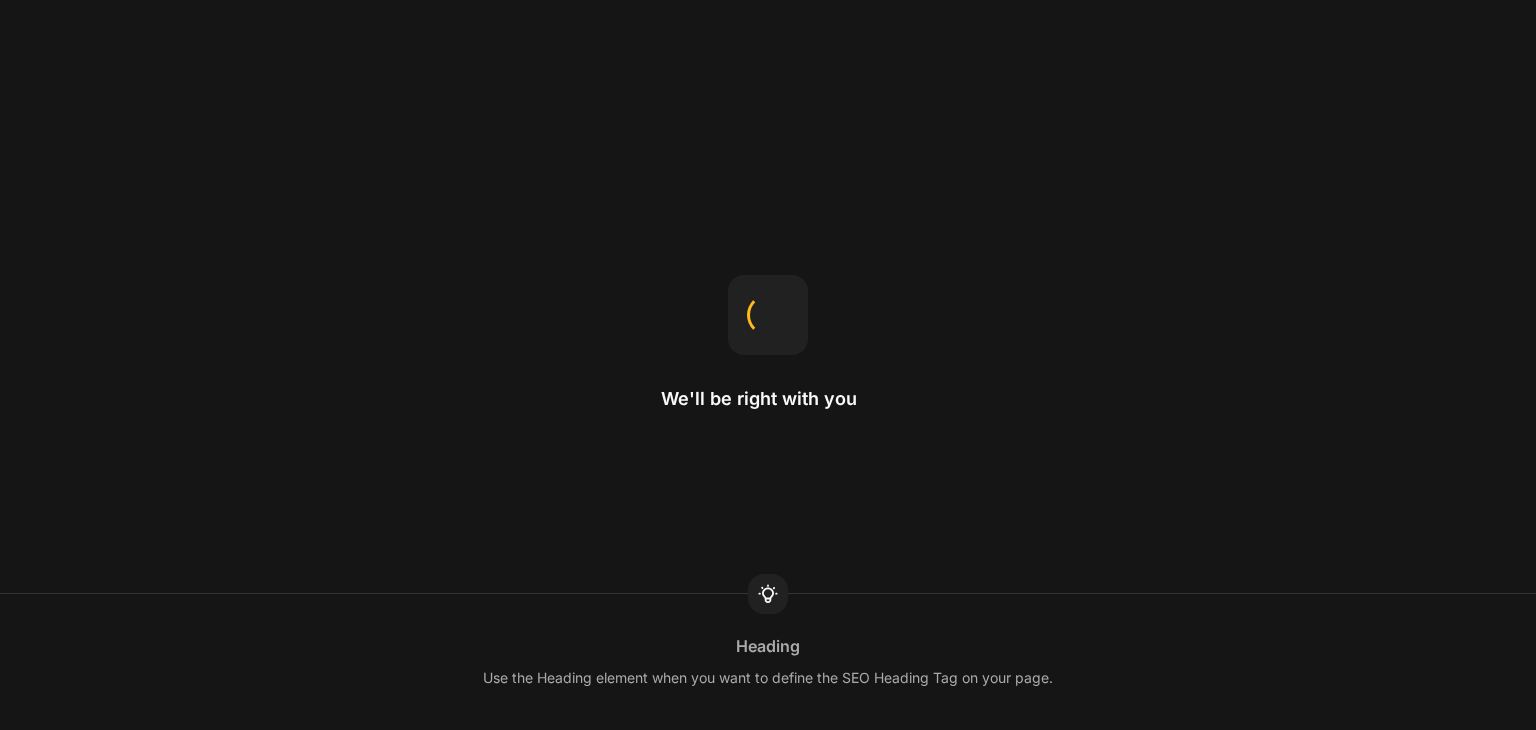 scroll, scrollTop: 0, scrollLeft: 0, axis: both 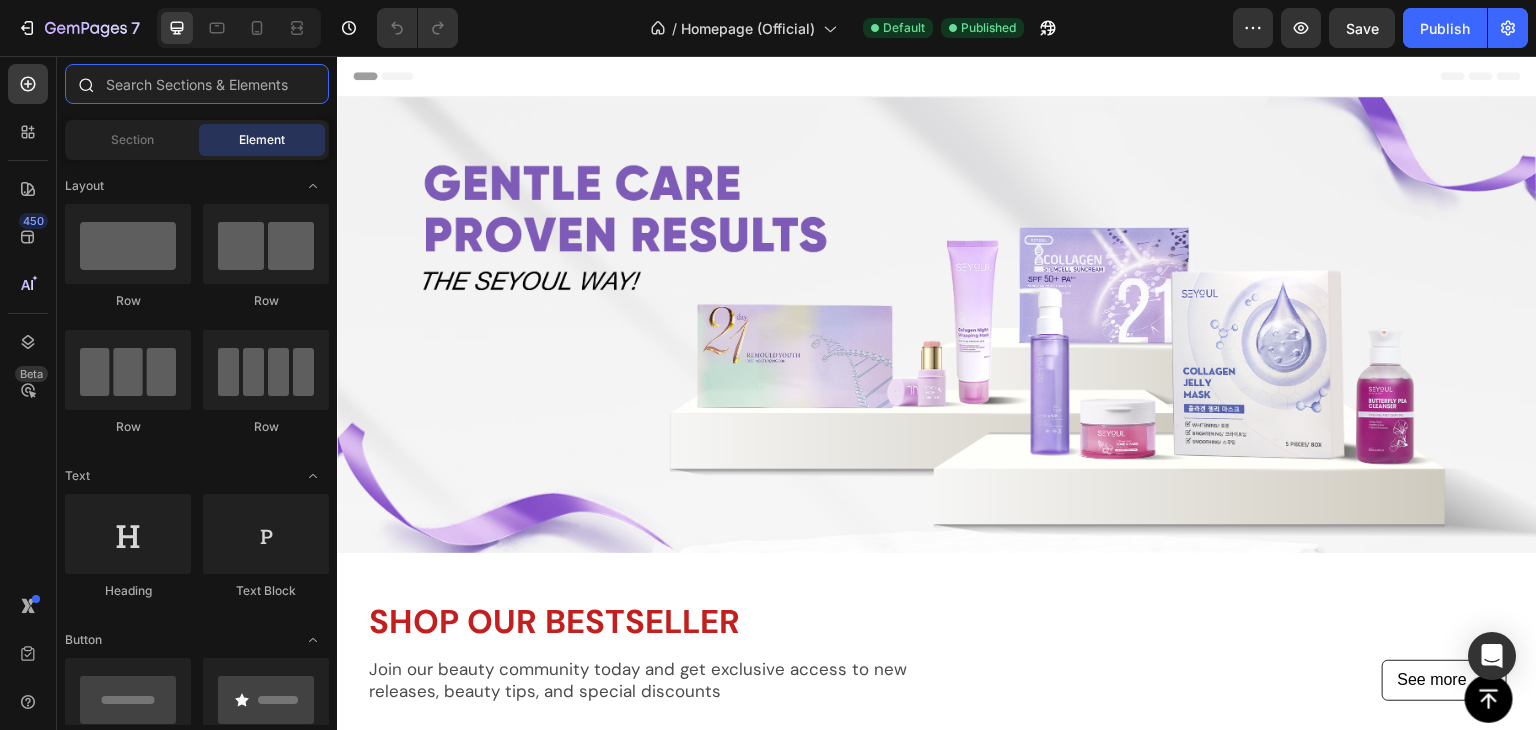 click at bounding box center [197, 84] 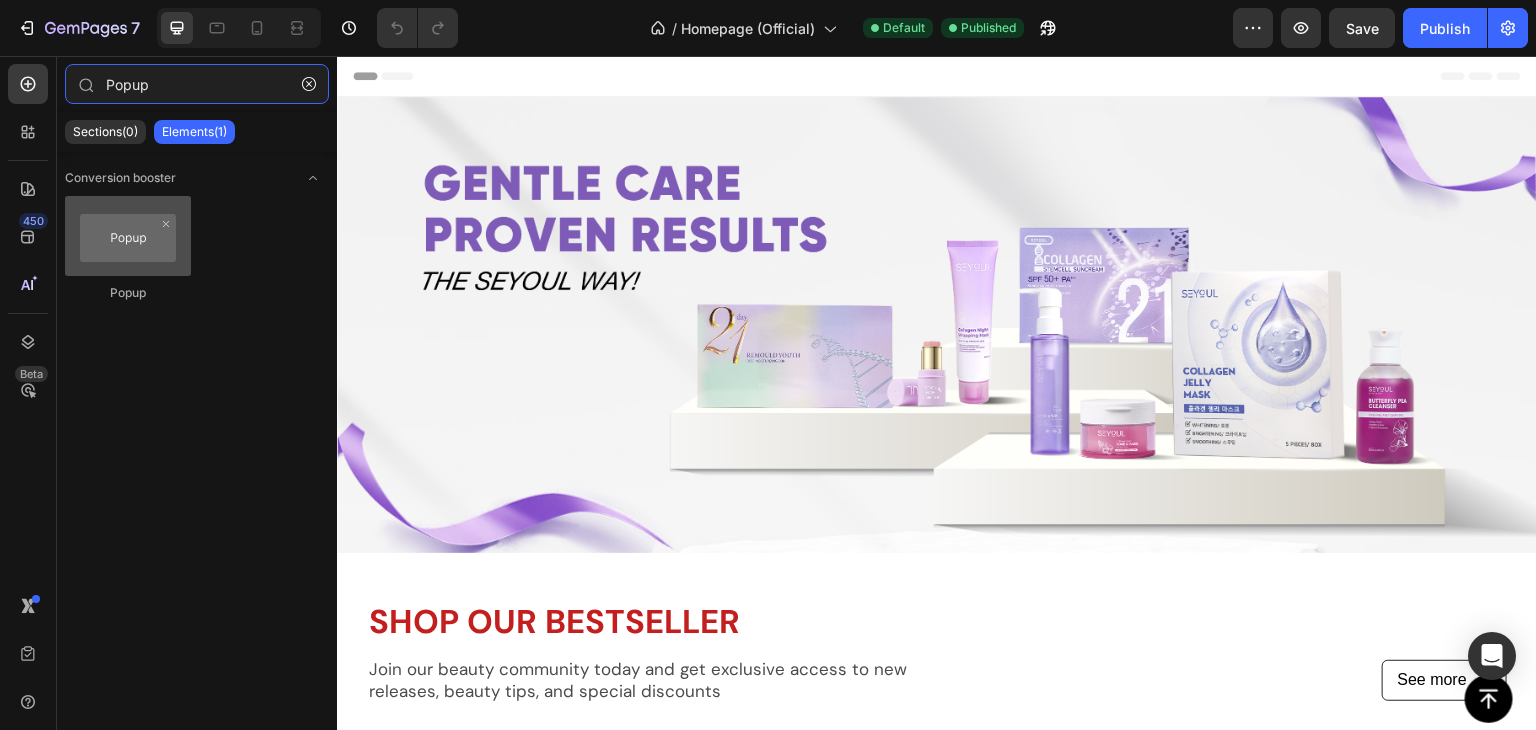 type on "Popup" 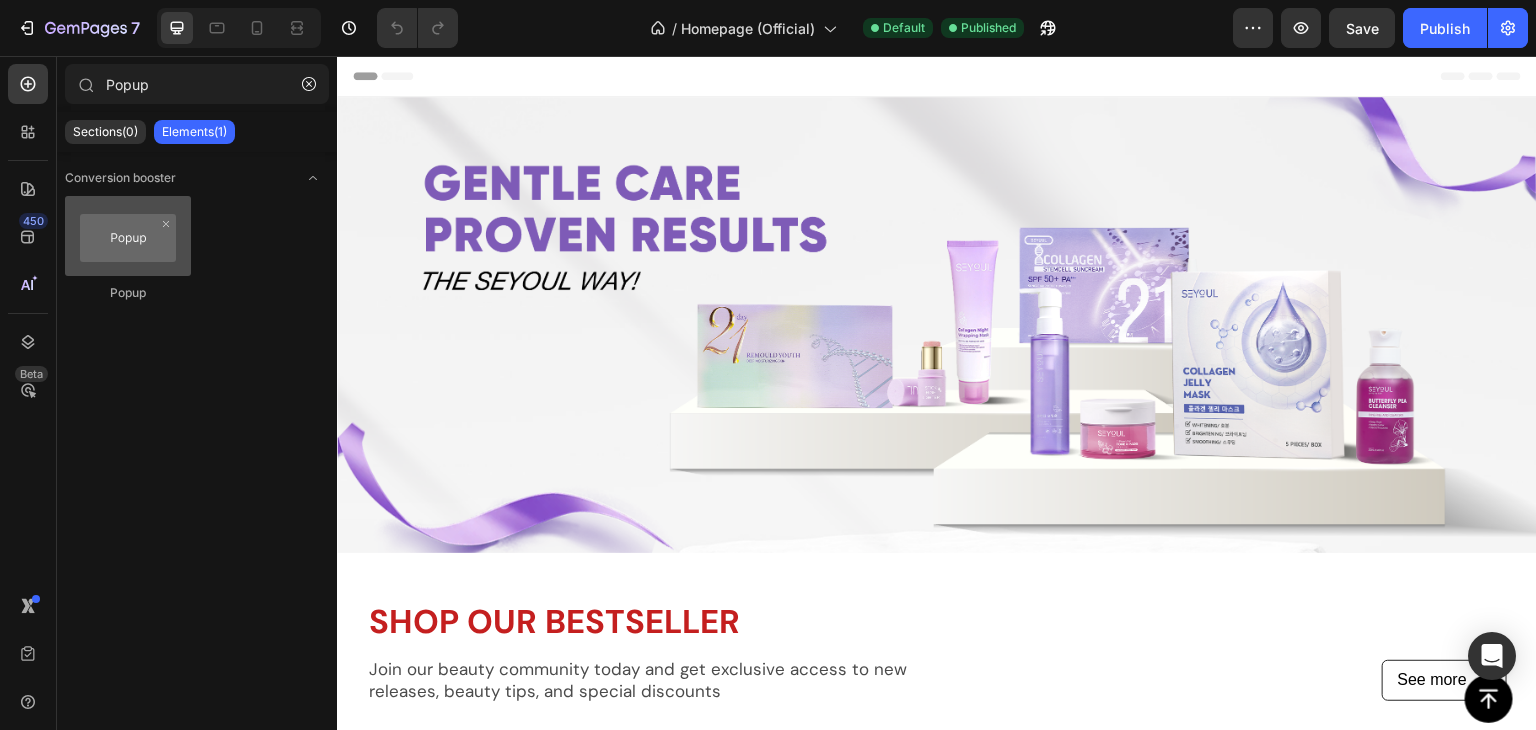 click at bounding box center (128, 236) 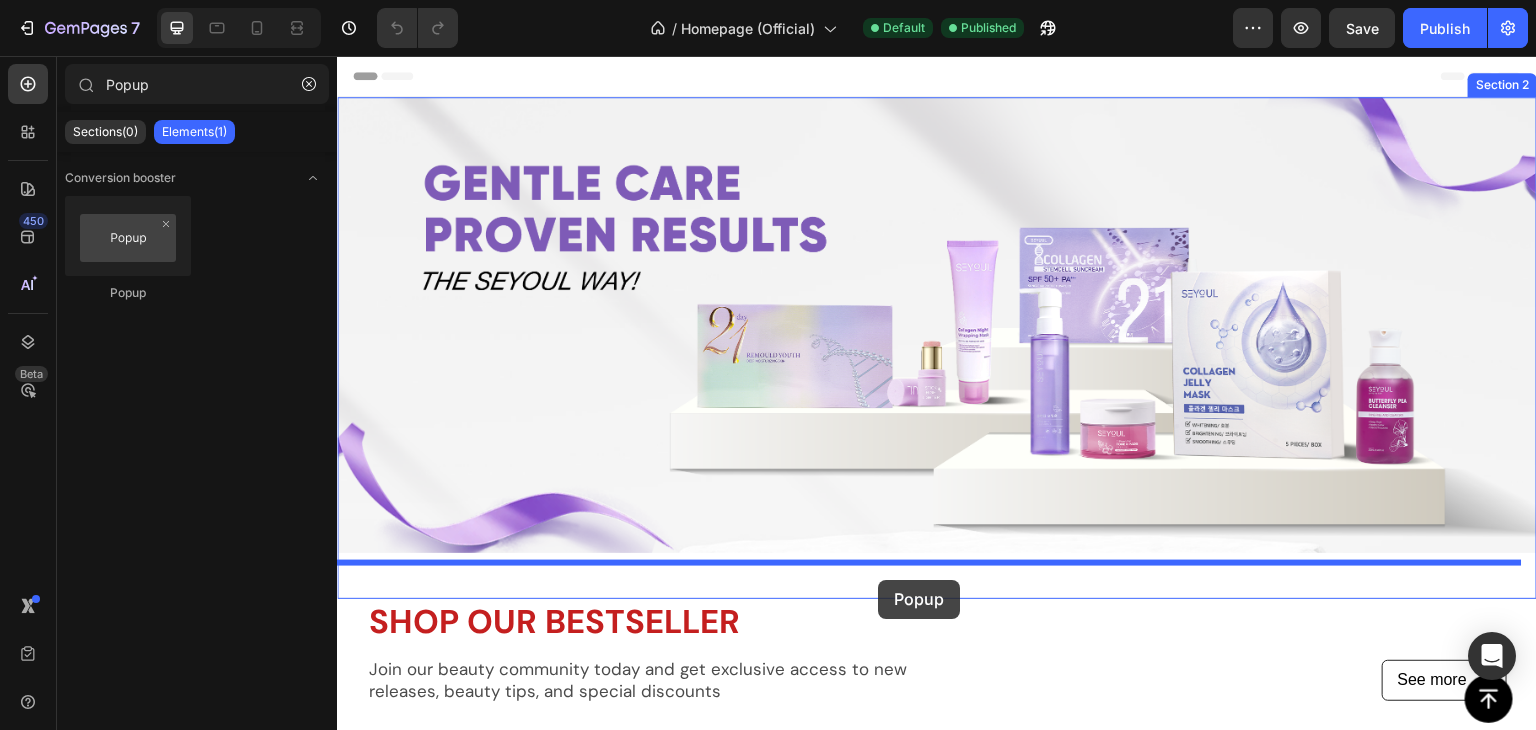 drag, startPoint x: 469, startPoint y: 304, endPoint x: 878, endPoint y: 580, distance: 493.4136 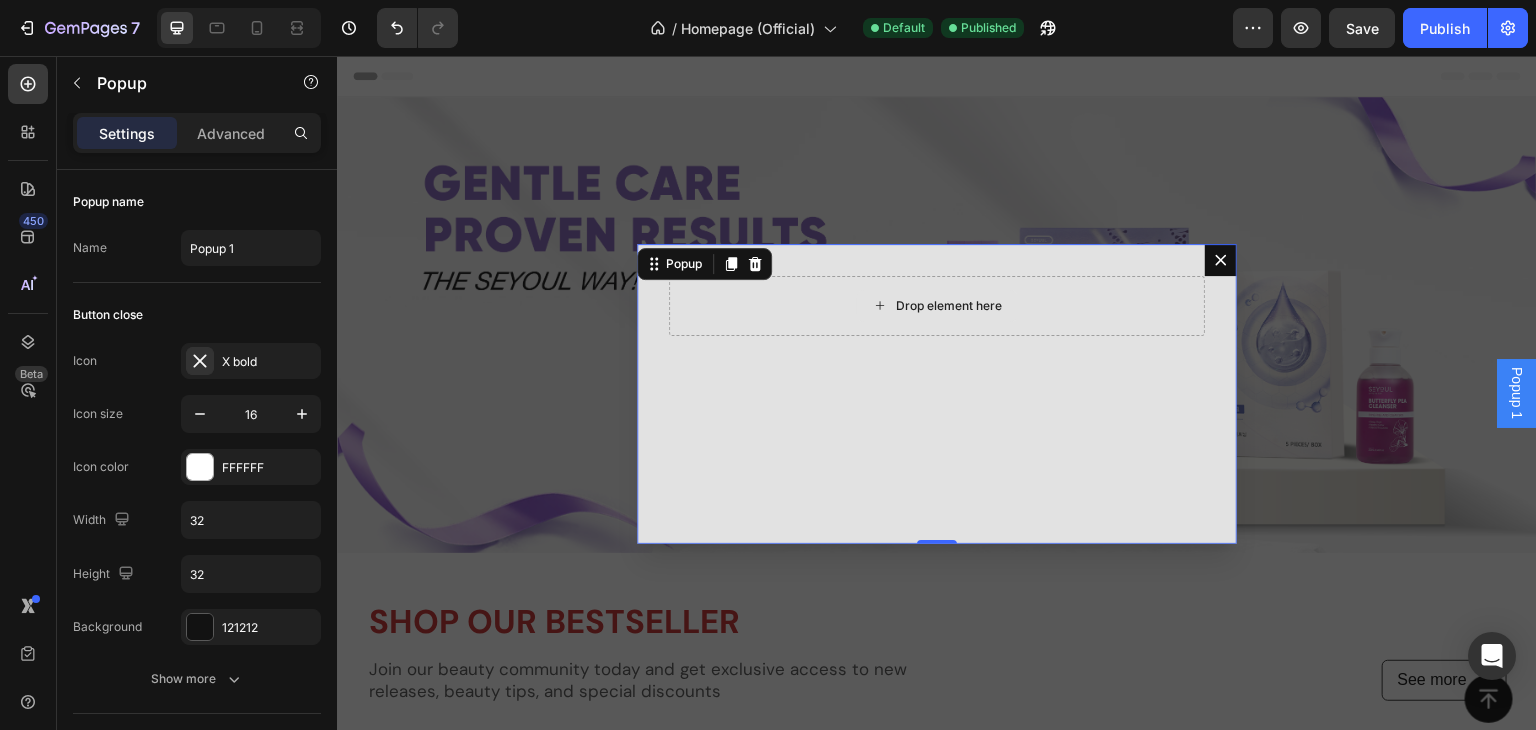 click on "Drop element here" at bounding box center [937, 306] 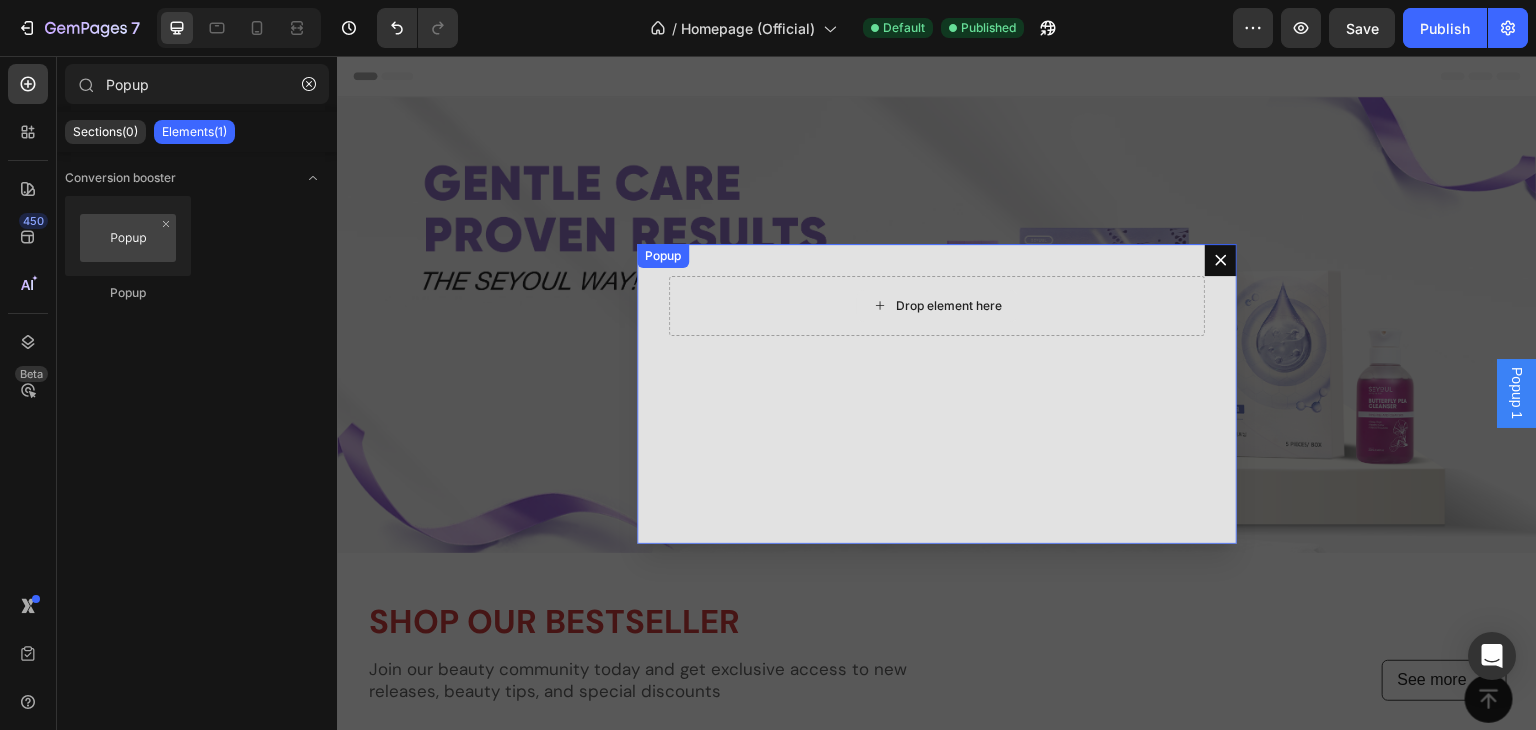 click on "Drop element here" at bounding box center [937, 306] 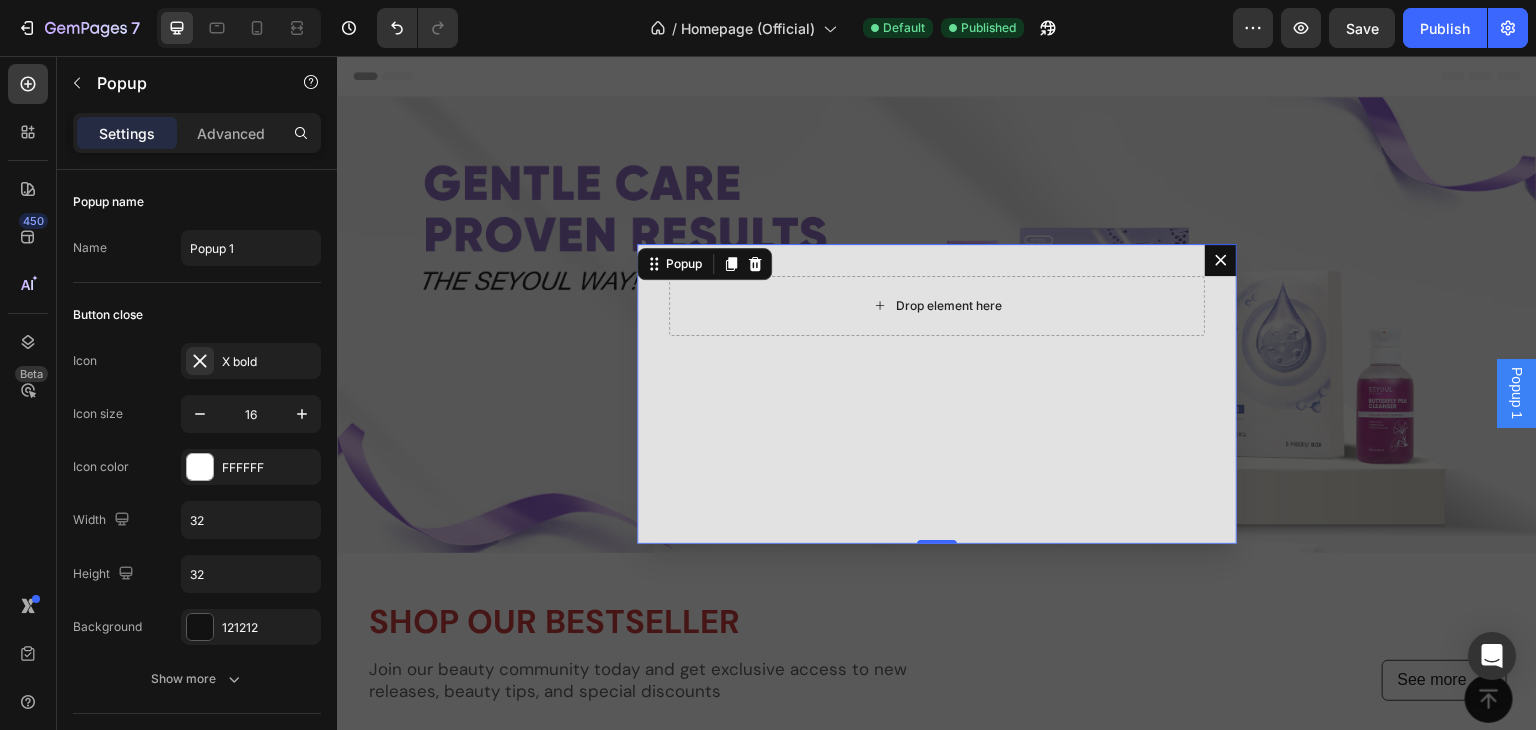 click on "Drop element here" at bounding box center (937, 306) 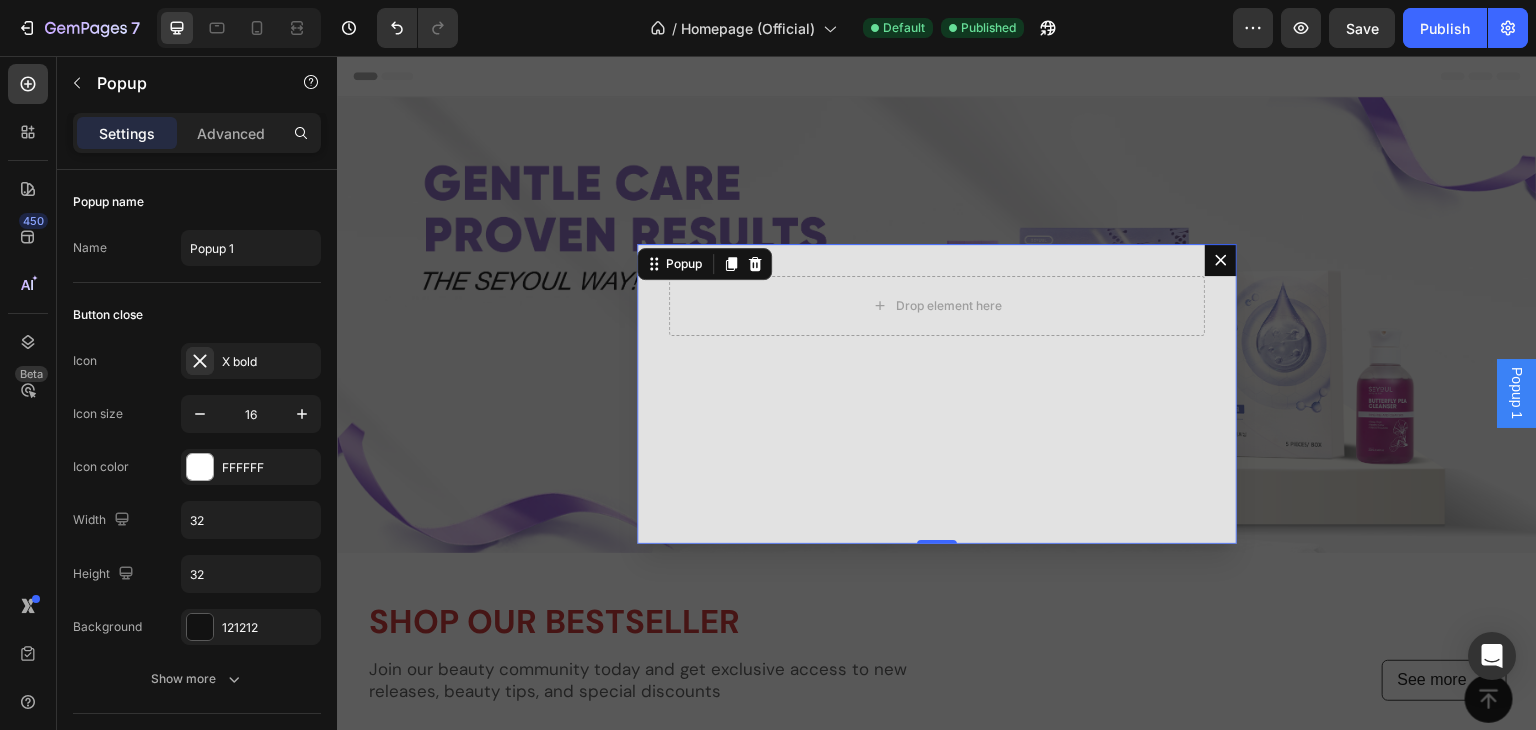 click on "Drop element here" at bounding box center [937, 394] 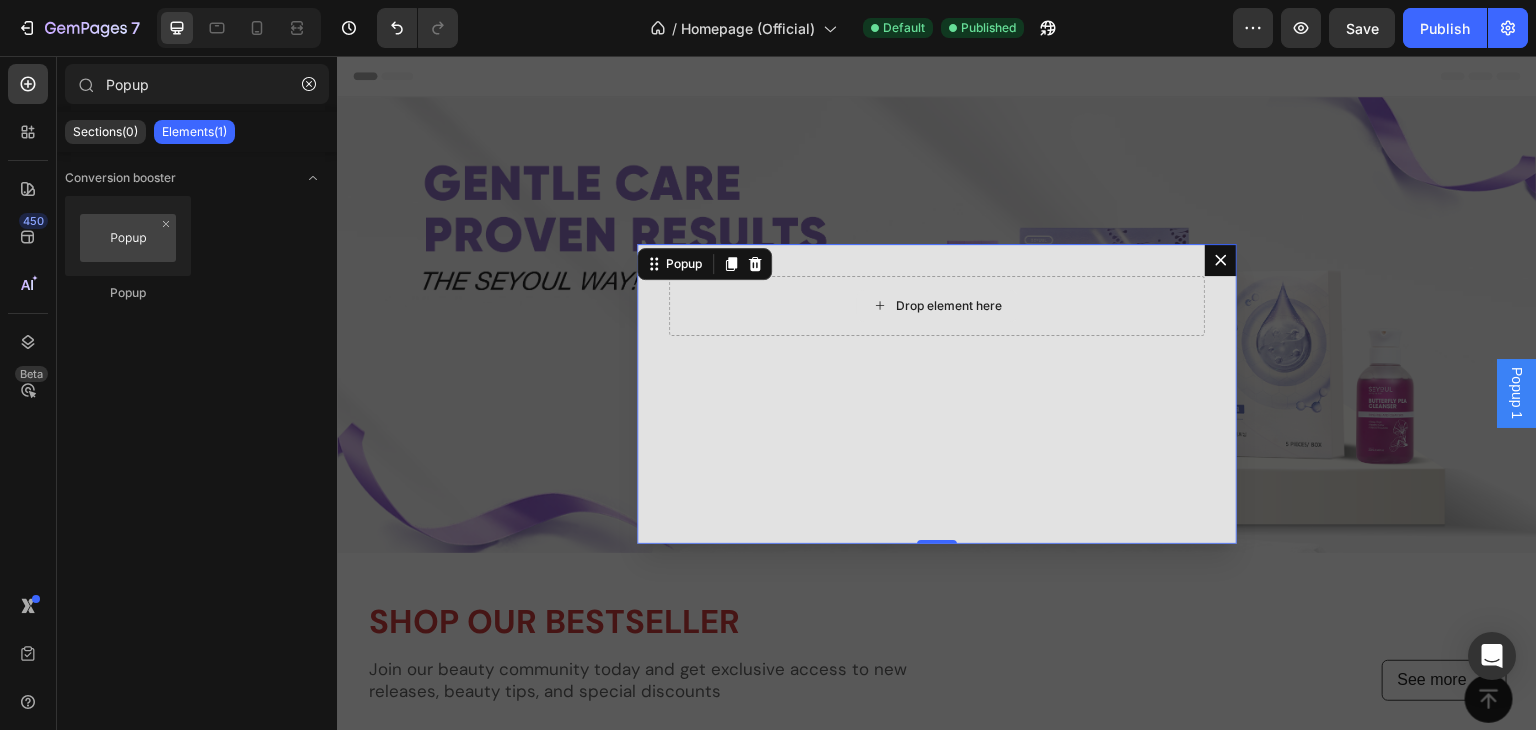 click on "Drop element here" at bounding box center (949, 306) 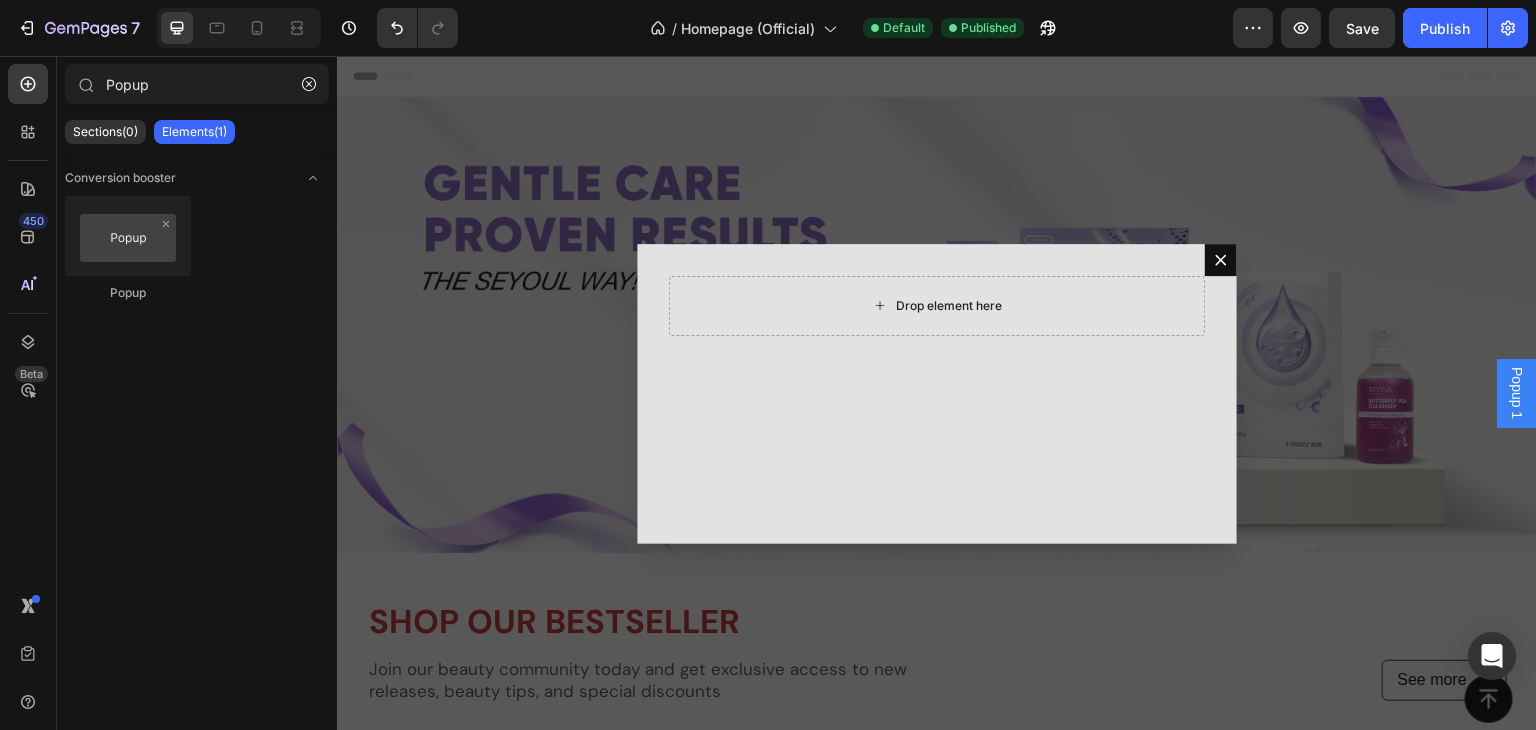 click on "Drop element here" at bounding box center (949, 306) 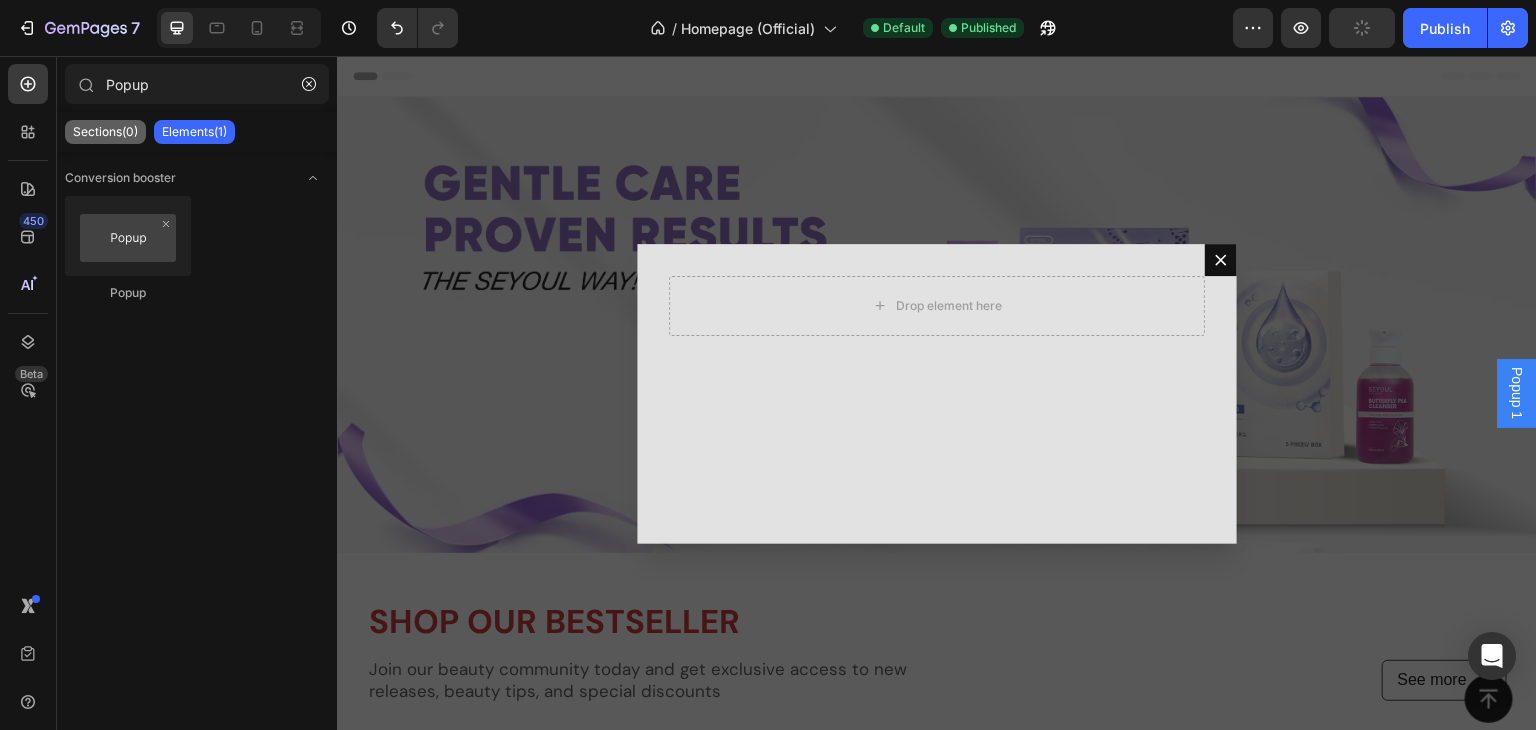 click on "Sections(0)" 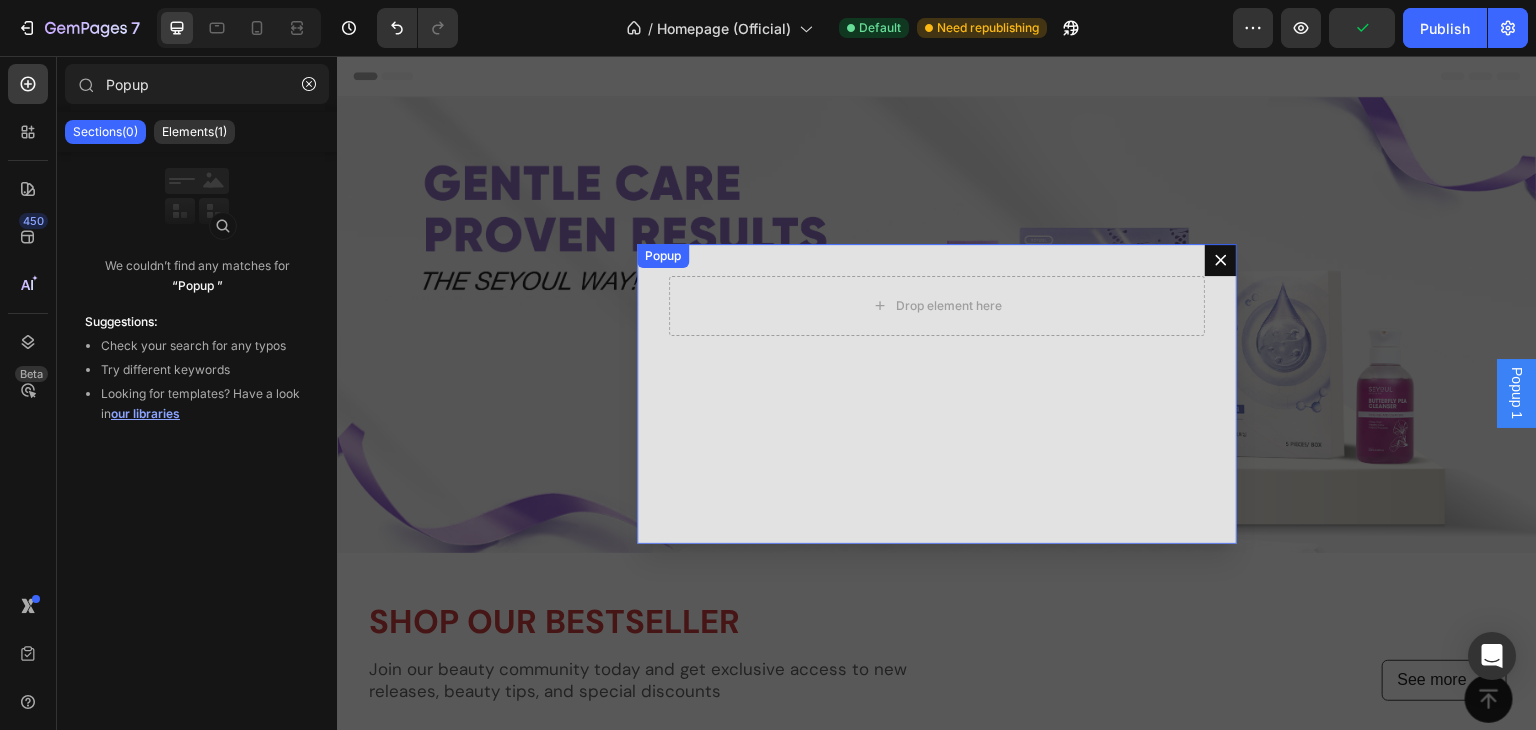 click on "Drop element here" at bounding box center [937, 394] 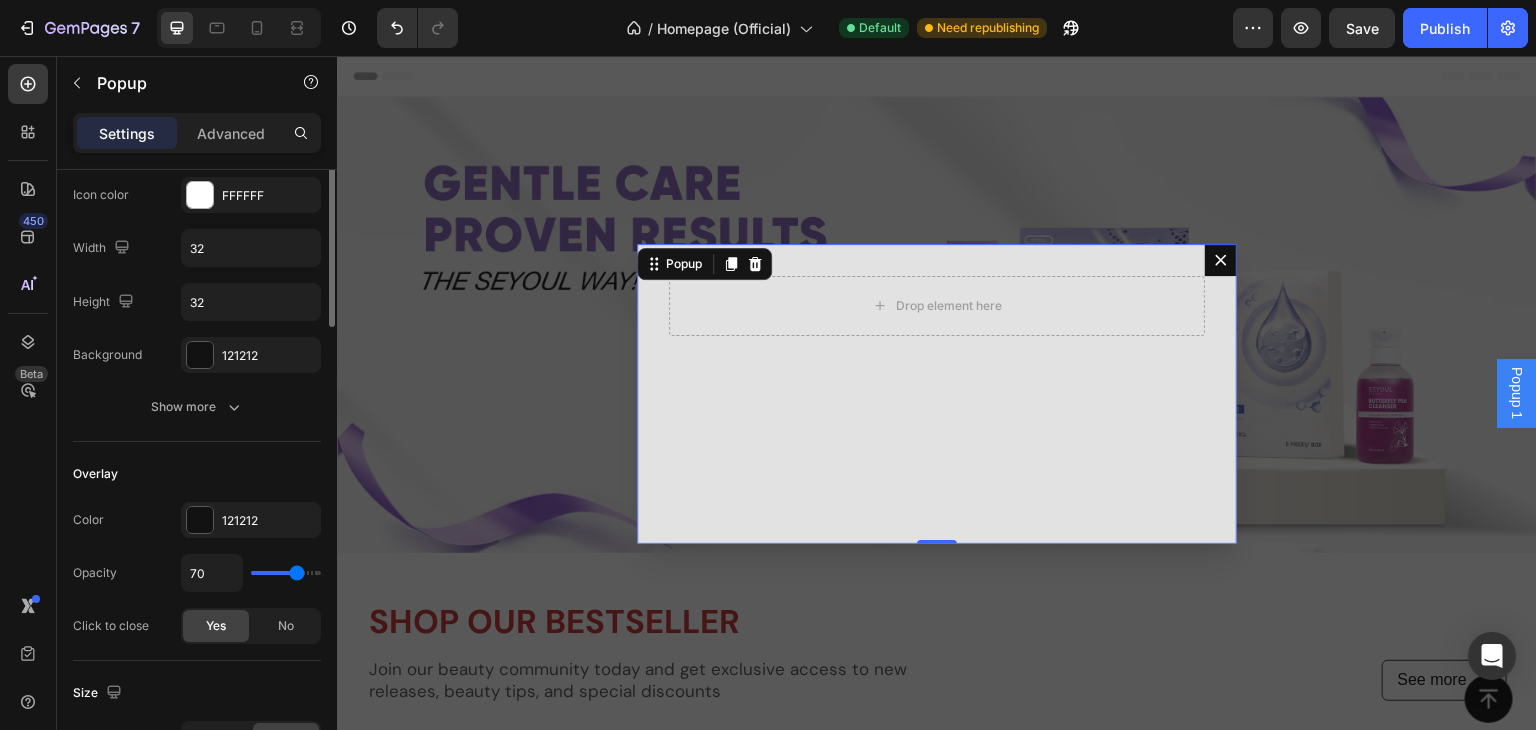 scroll, scrollTop: 172, scrollLeft: 0, axis: vertical 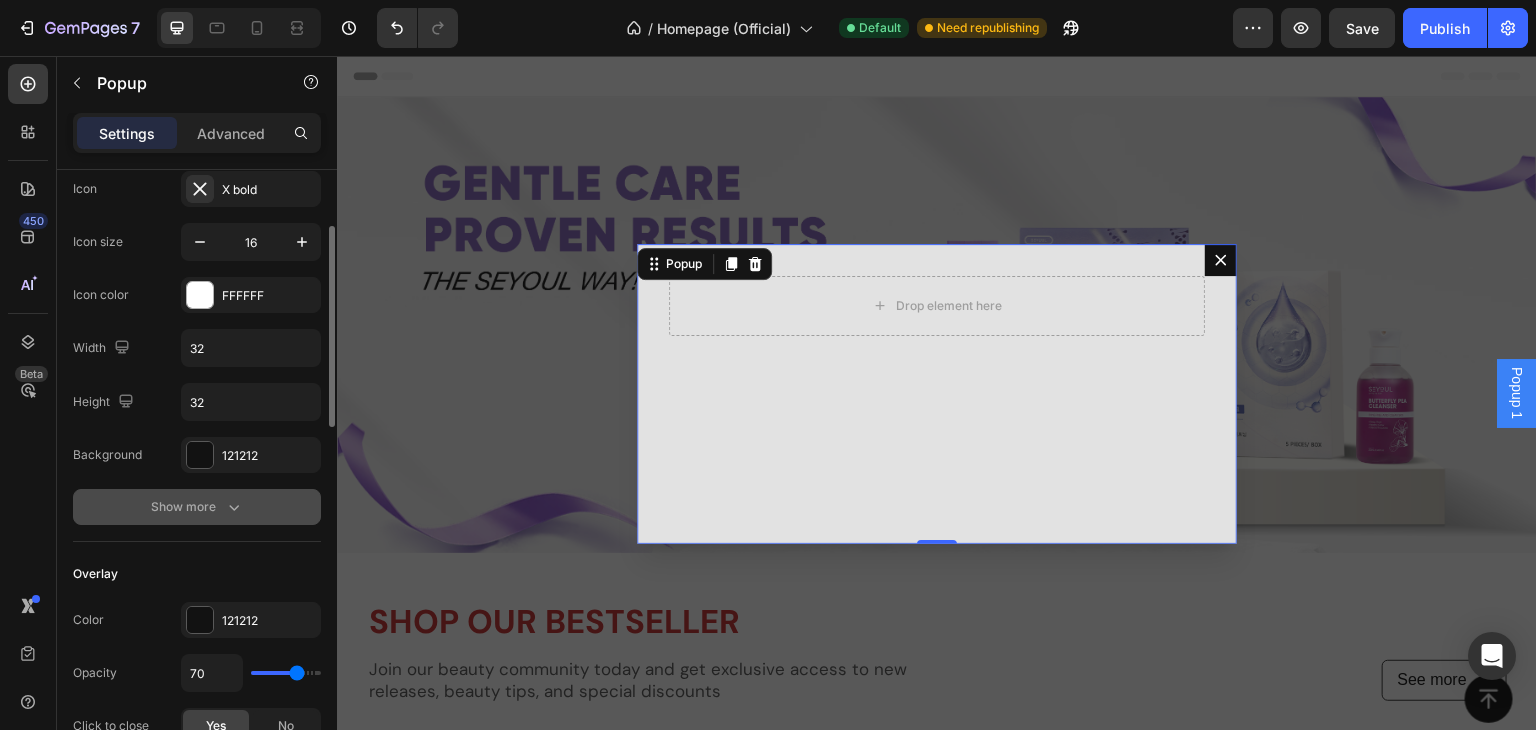 click 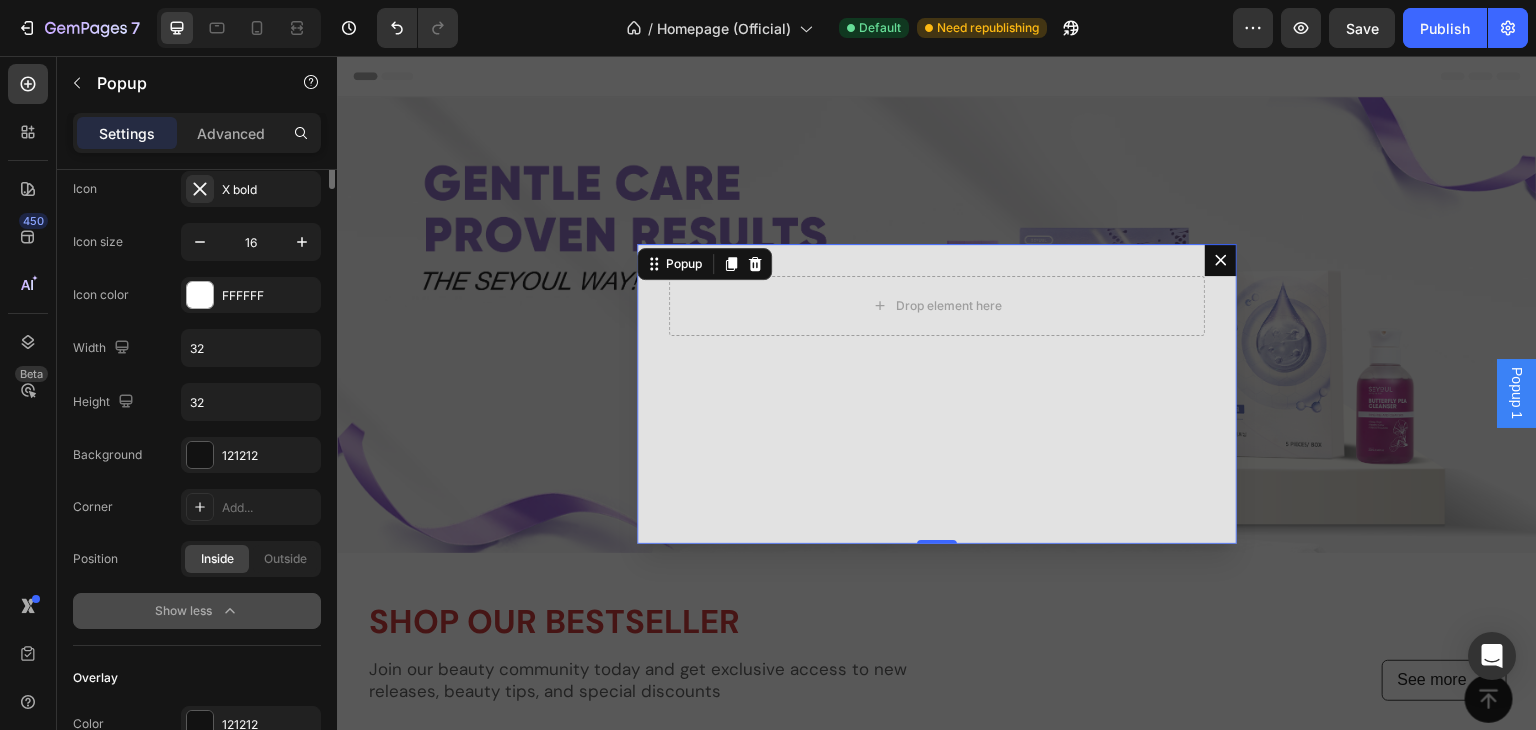 scroll, scrollTop: 0, scrollLeft: 0, axis: both 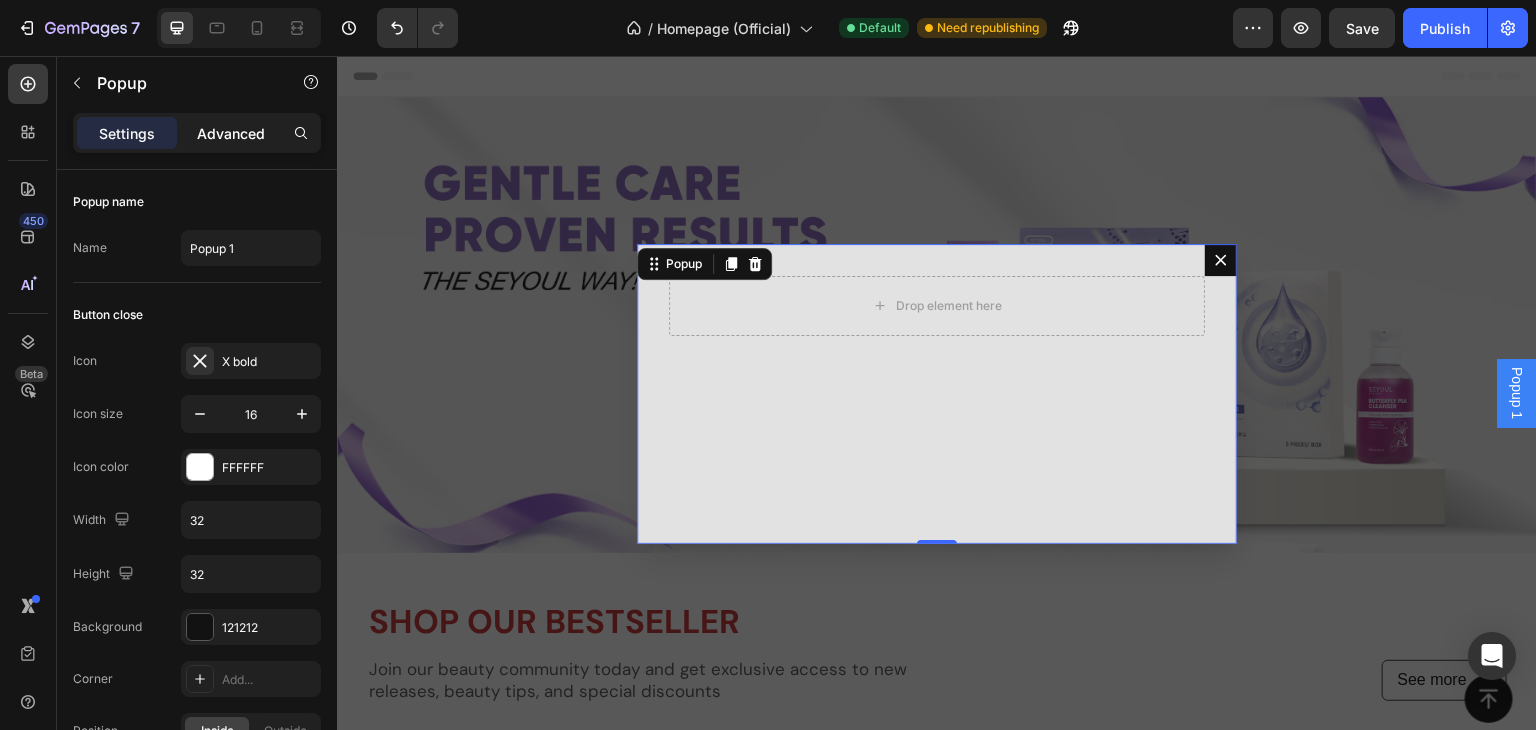 click on "Advanced" at bounding box center [231, 133] 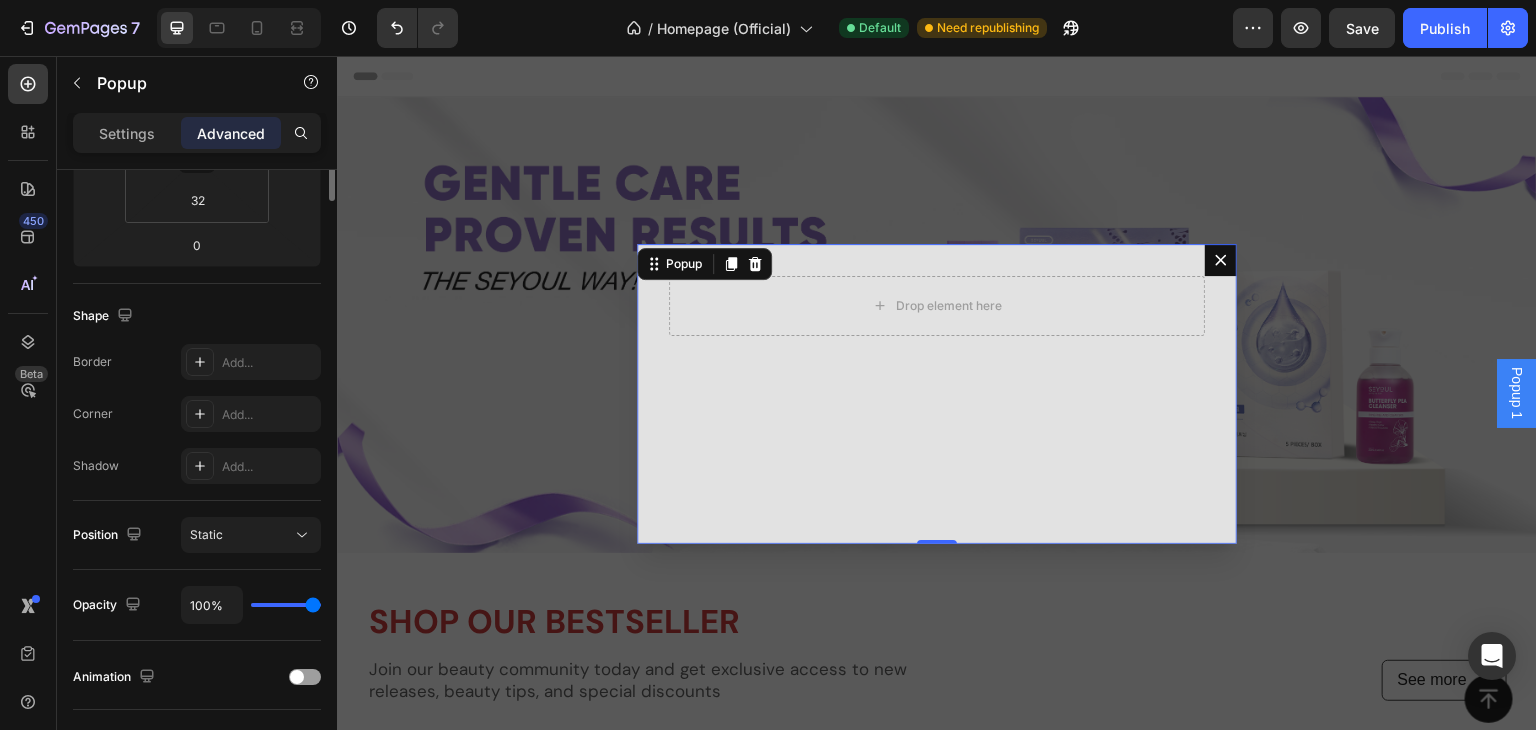 scroll, scrollTop: 0, scrollLeft: 0, axis: both 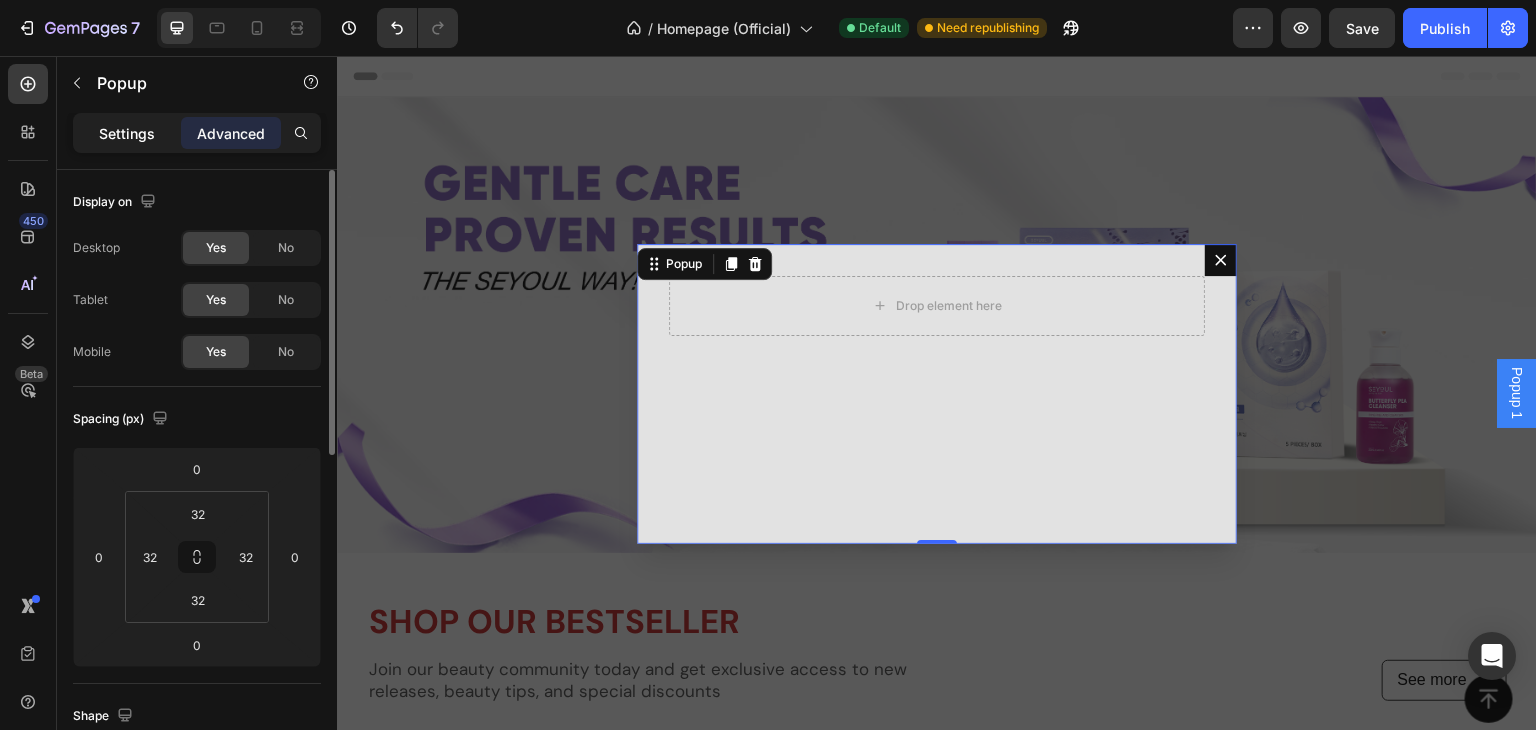 click on "Settings" 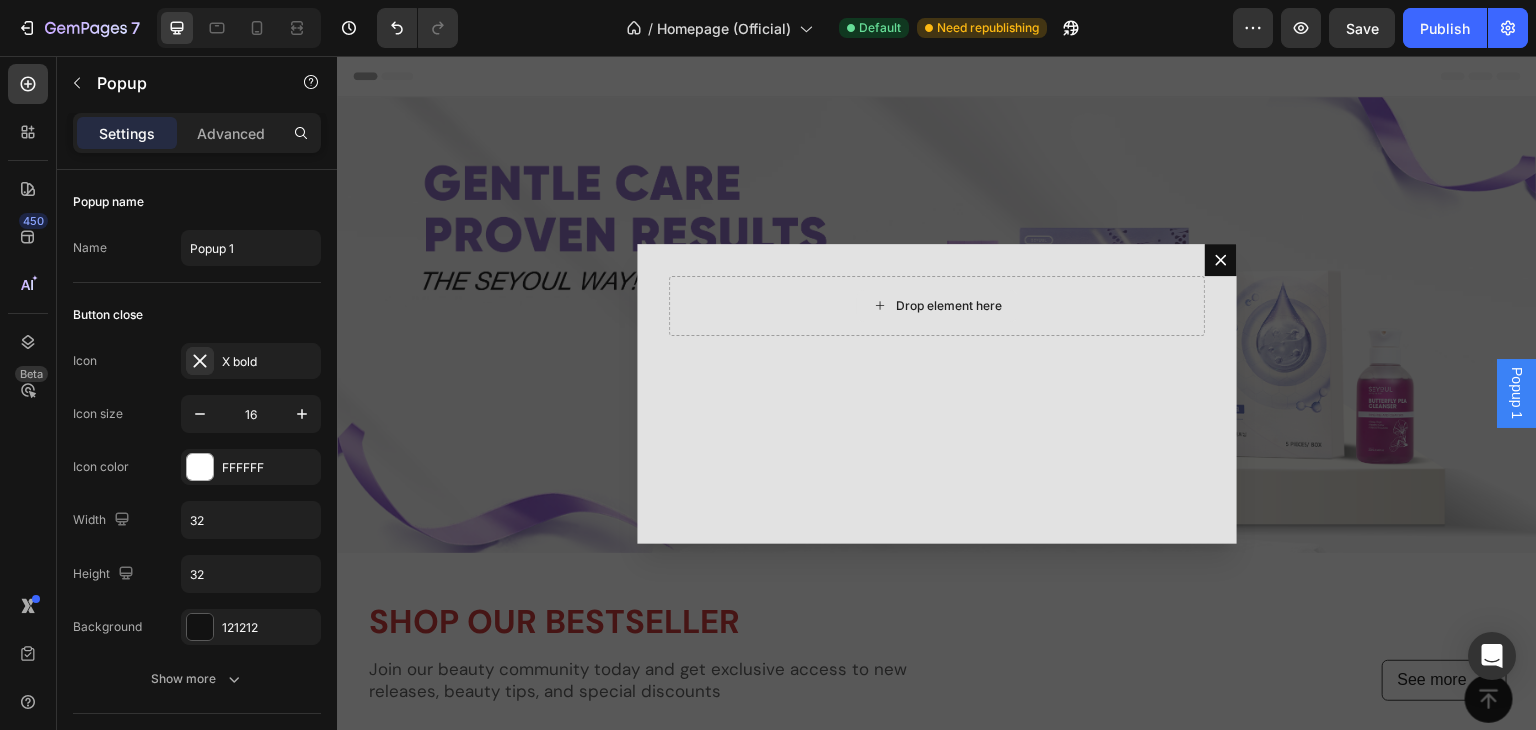 click on "Drop element here" at bounding box center (937, 306) 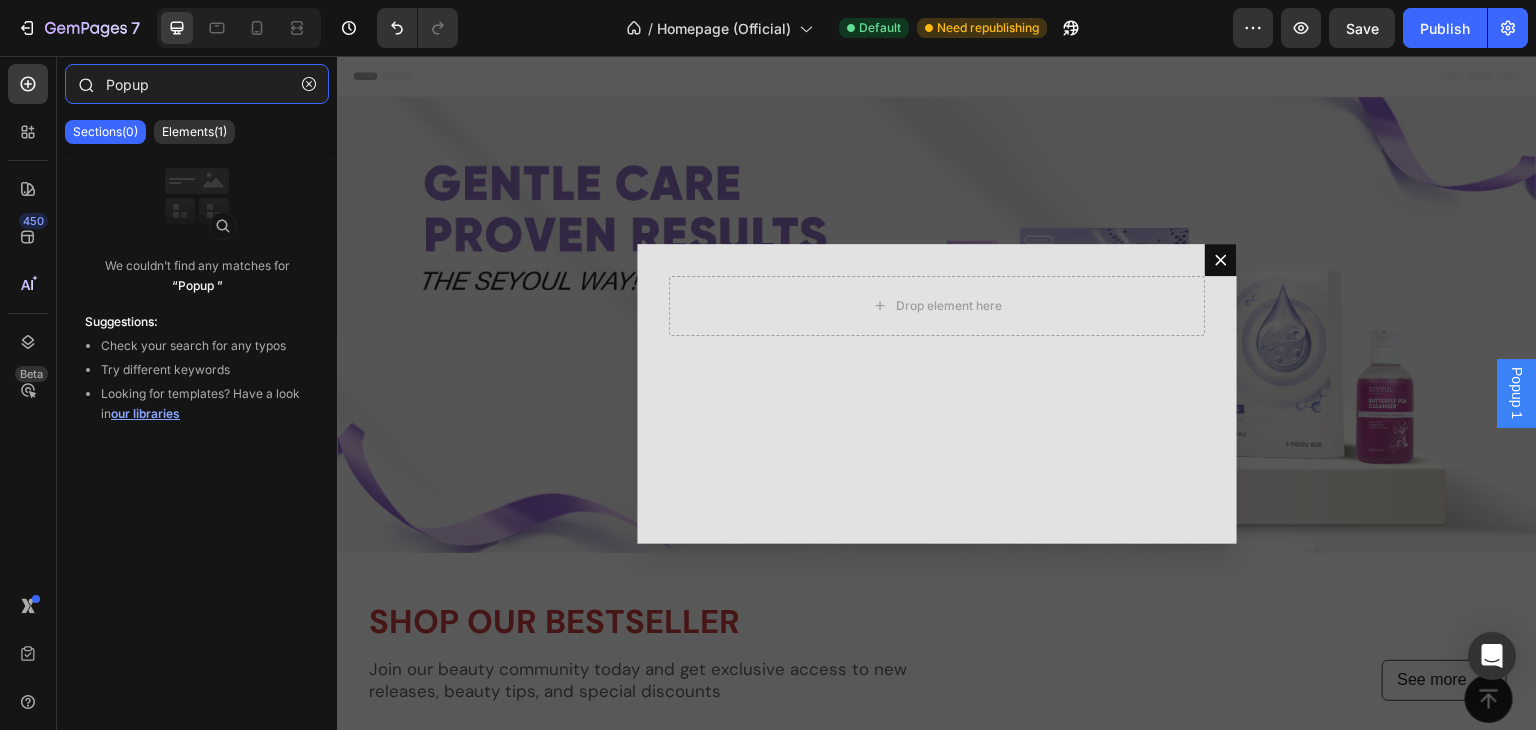 drag, startPoint x: 137, startPoint y: 81, endPoint x: 100, endPoint y: 85, distance: 37.215588 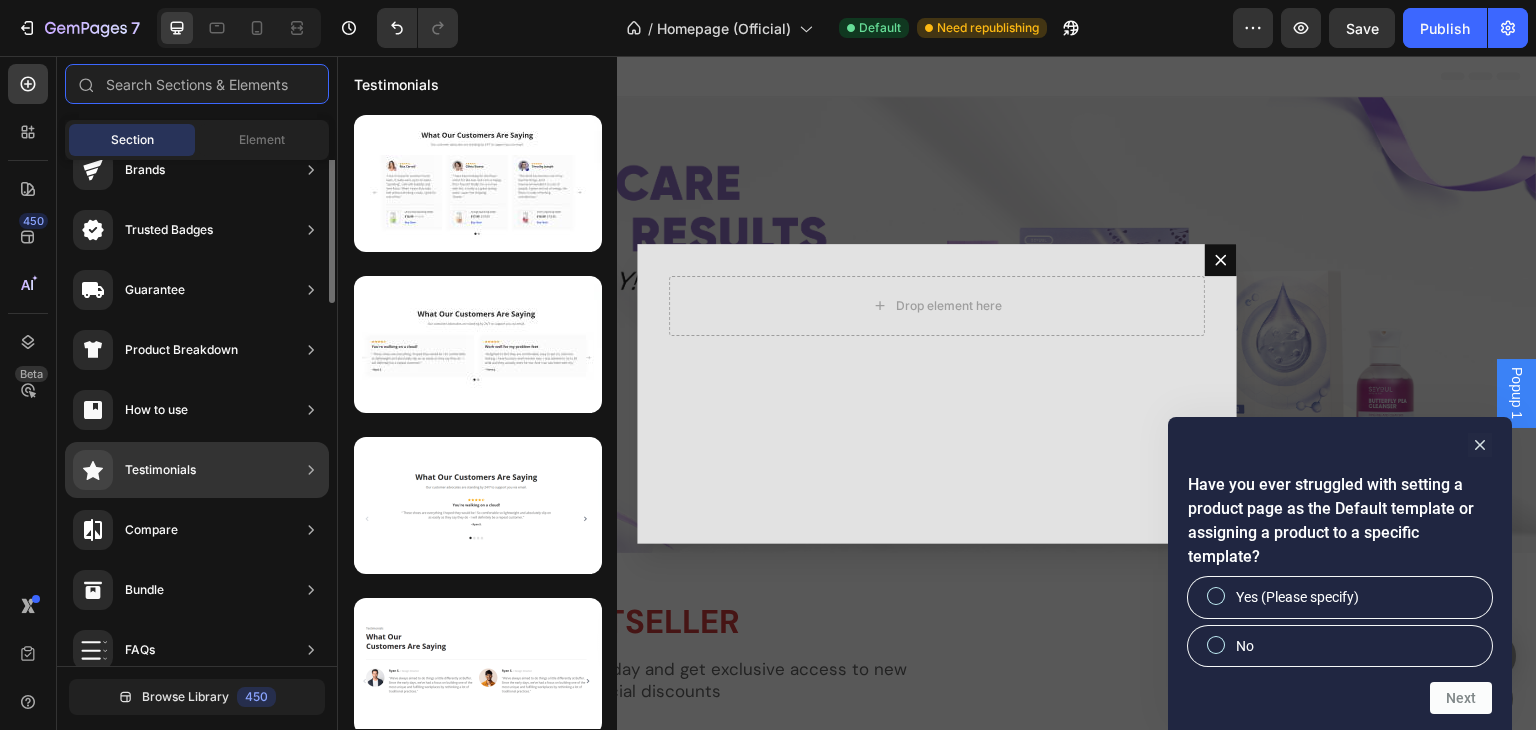 scroll, scrollTop: 0, scrollLeft: 0, axis: both 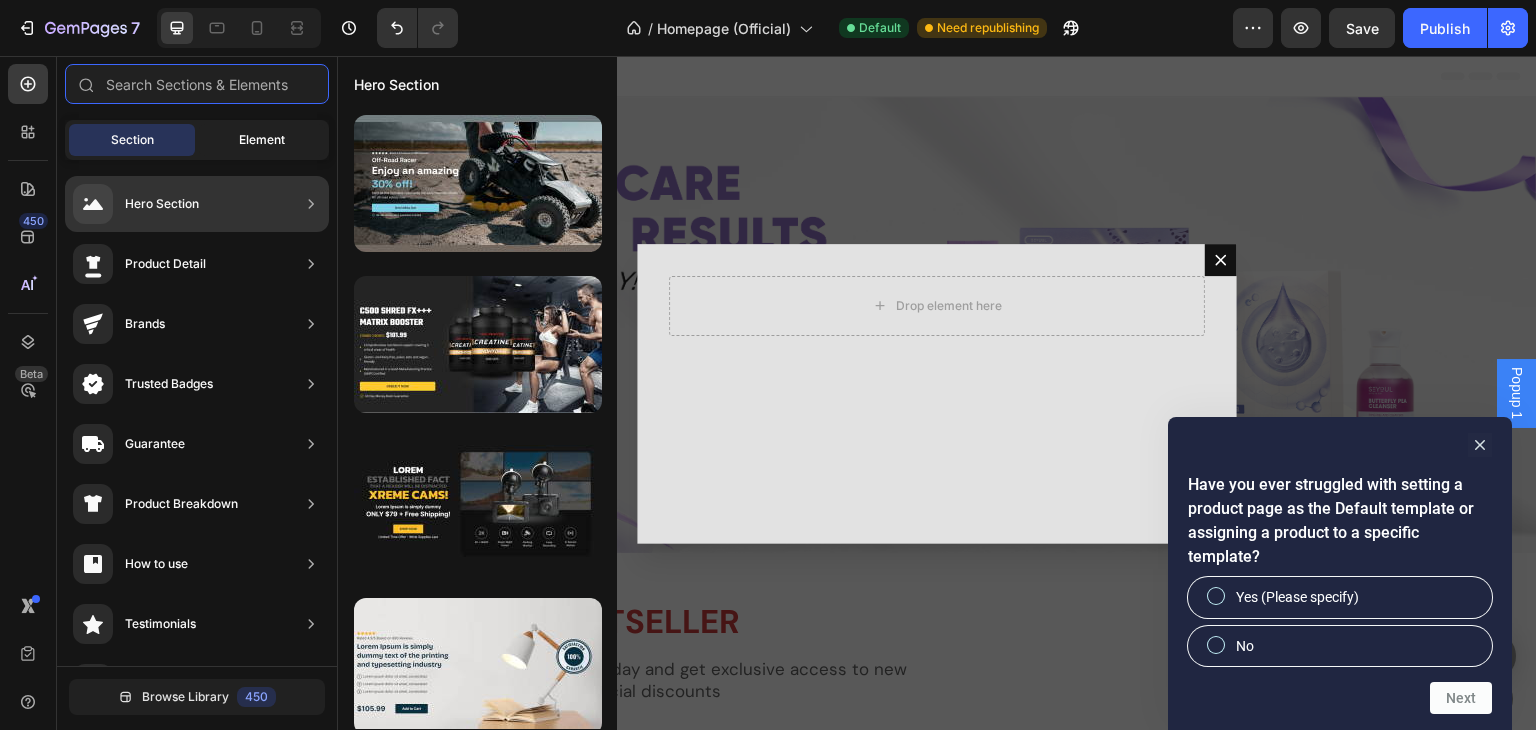 type 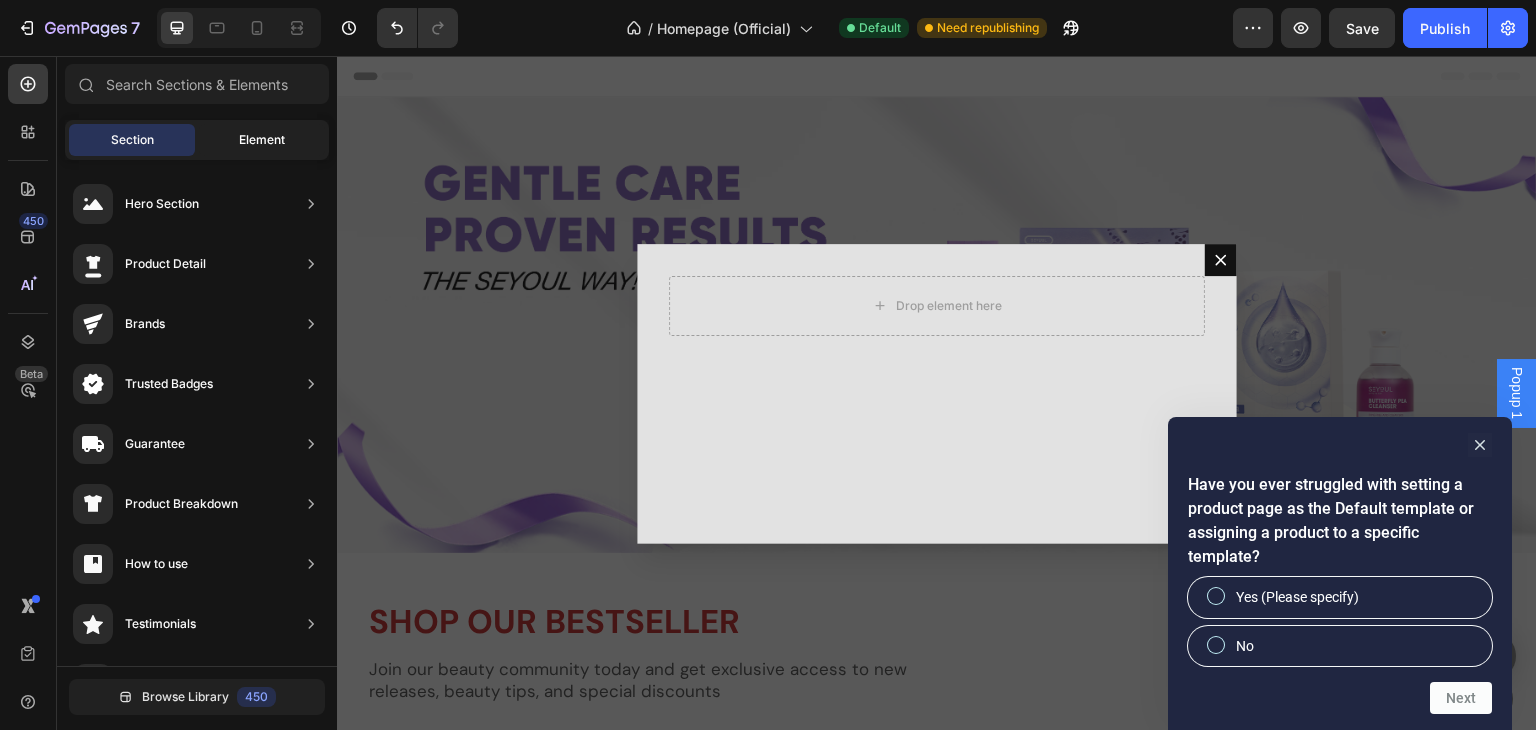 click on "Element" 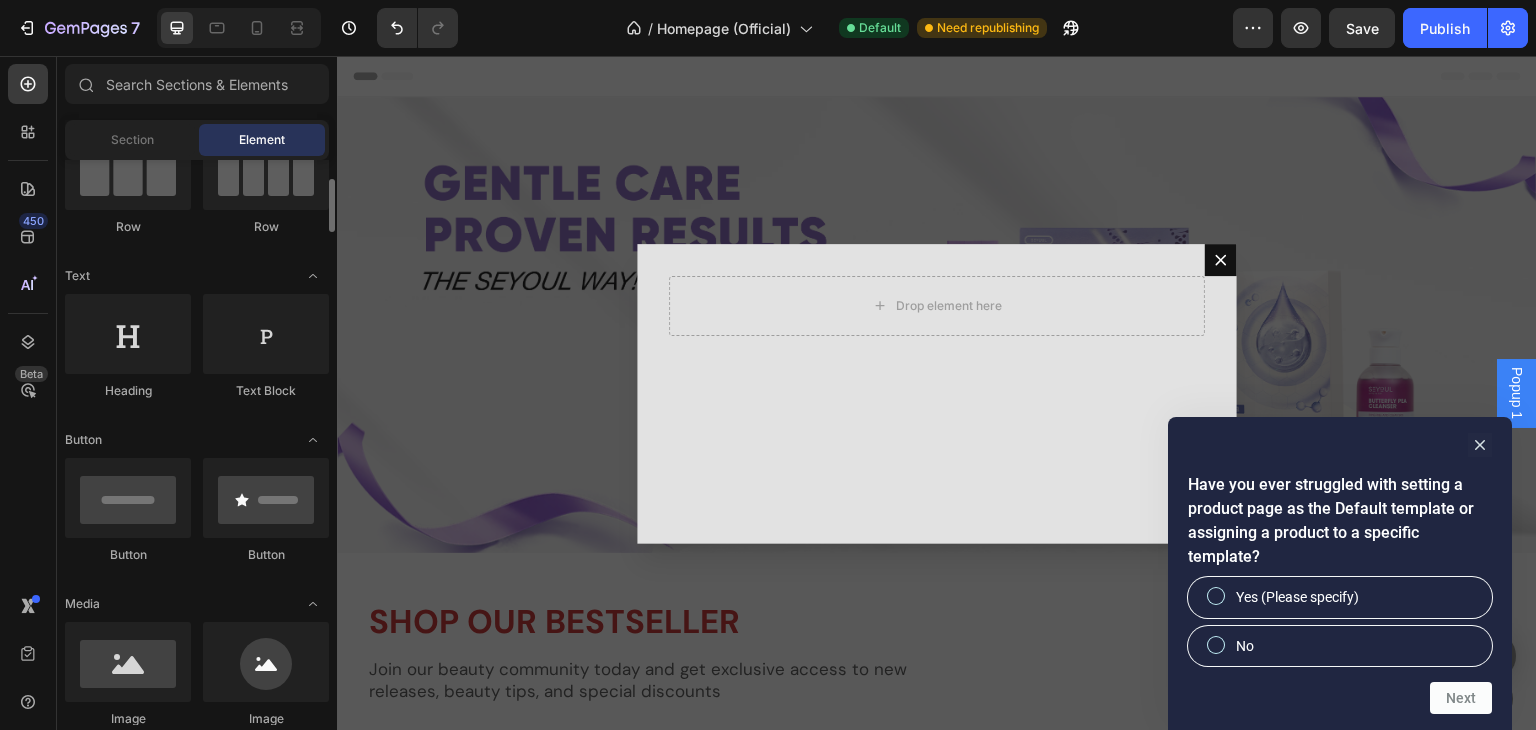 scroll, scrollTop: 300, scrollLeft: 0, axis: vertical 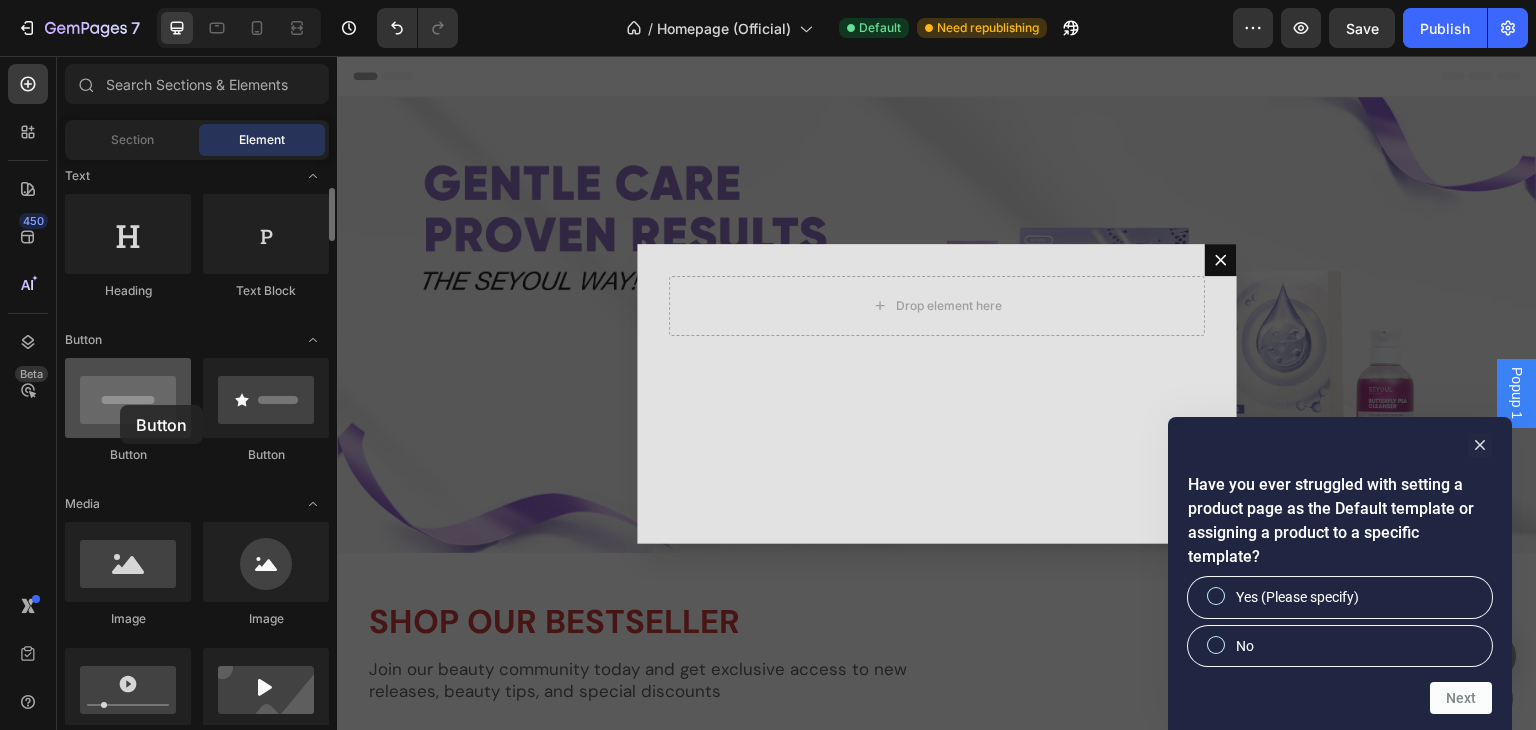 drag, startPoint x: 229, startPoint y: 377, endPoint x: 120, endPoint y: 405, distance: 112.53888 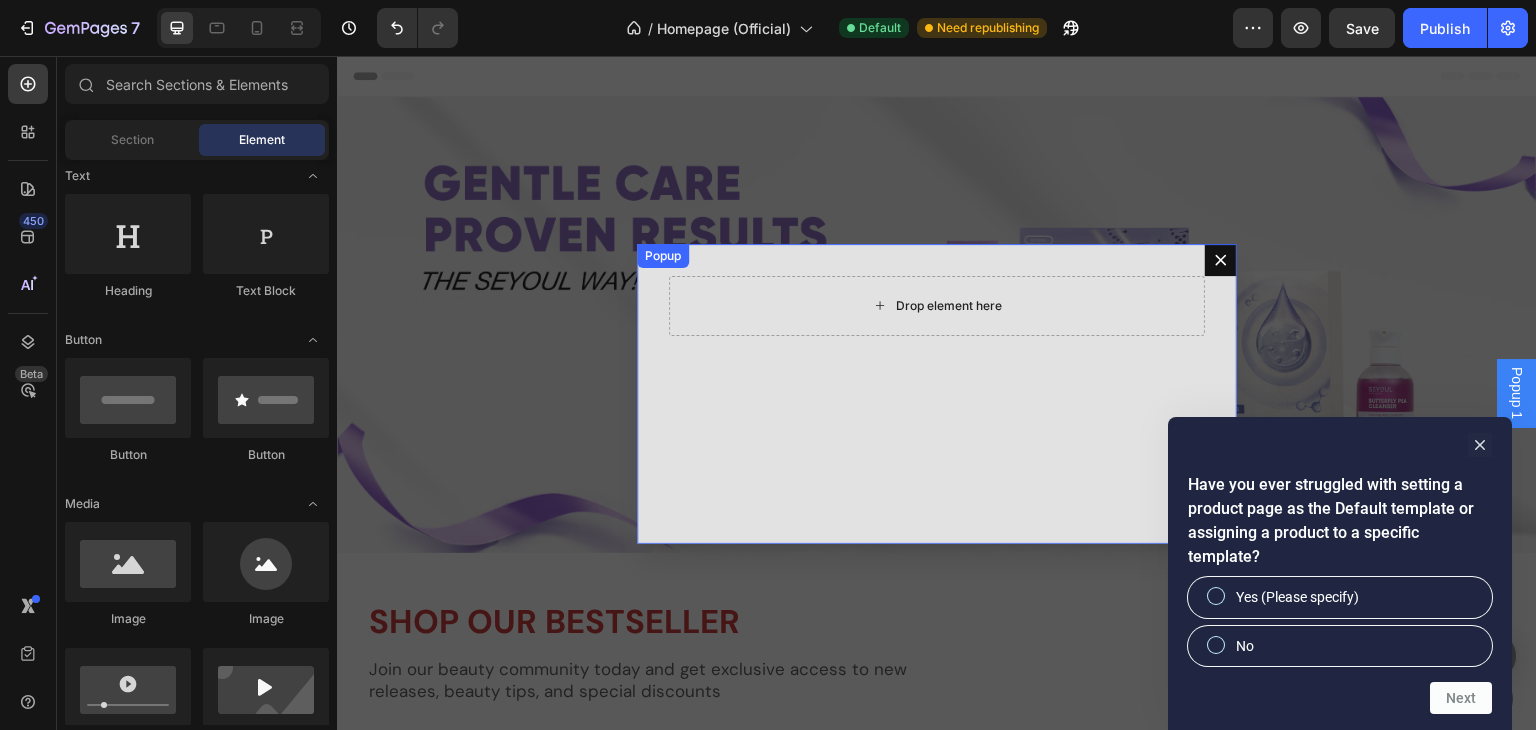 click on "Drop element here" at bounding box center (937, 306) 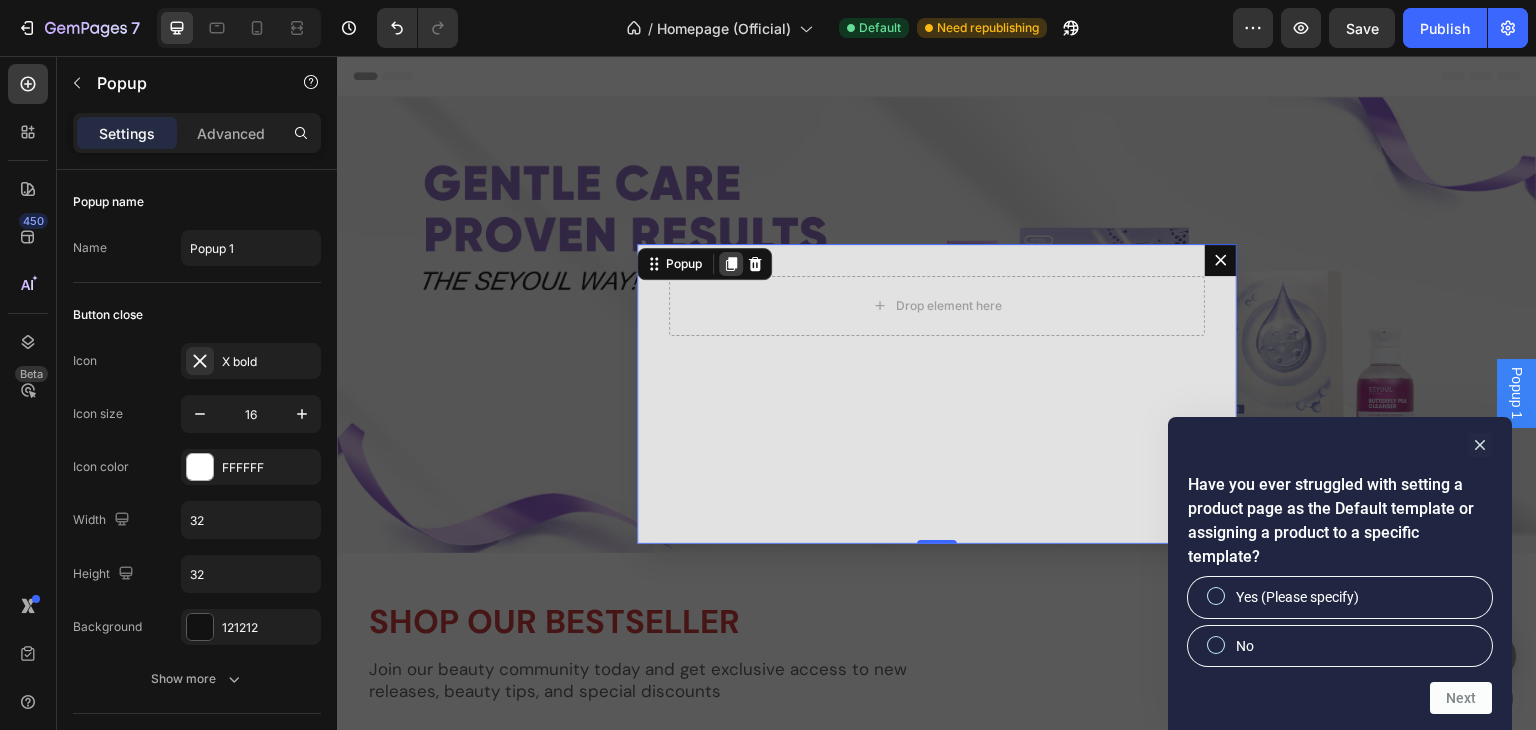 click 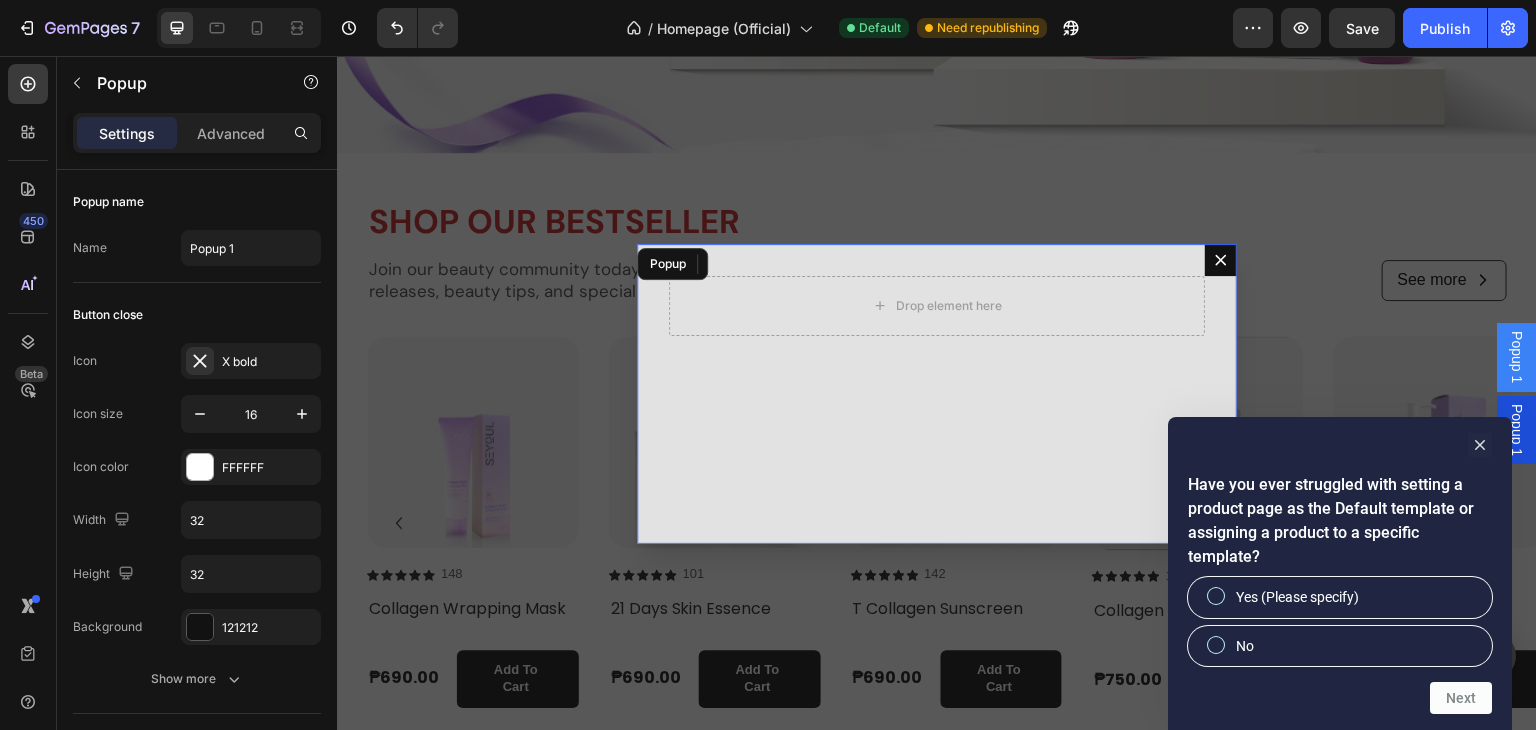 scroll, scrollTop: 700, scrollLeft: 0, axis: vertical 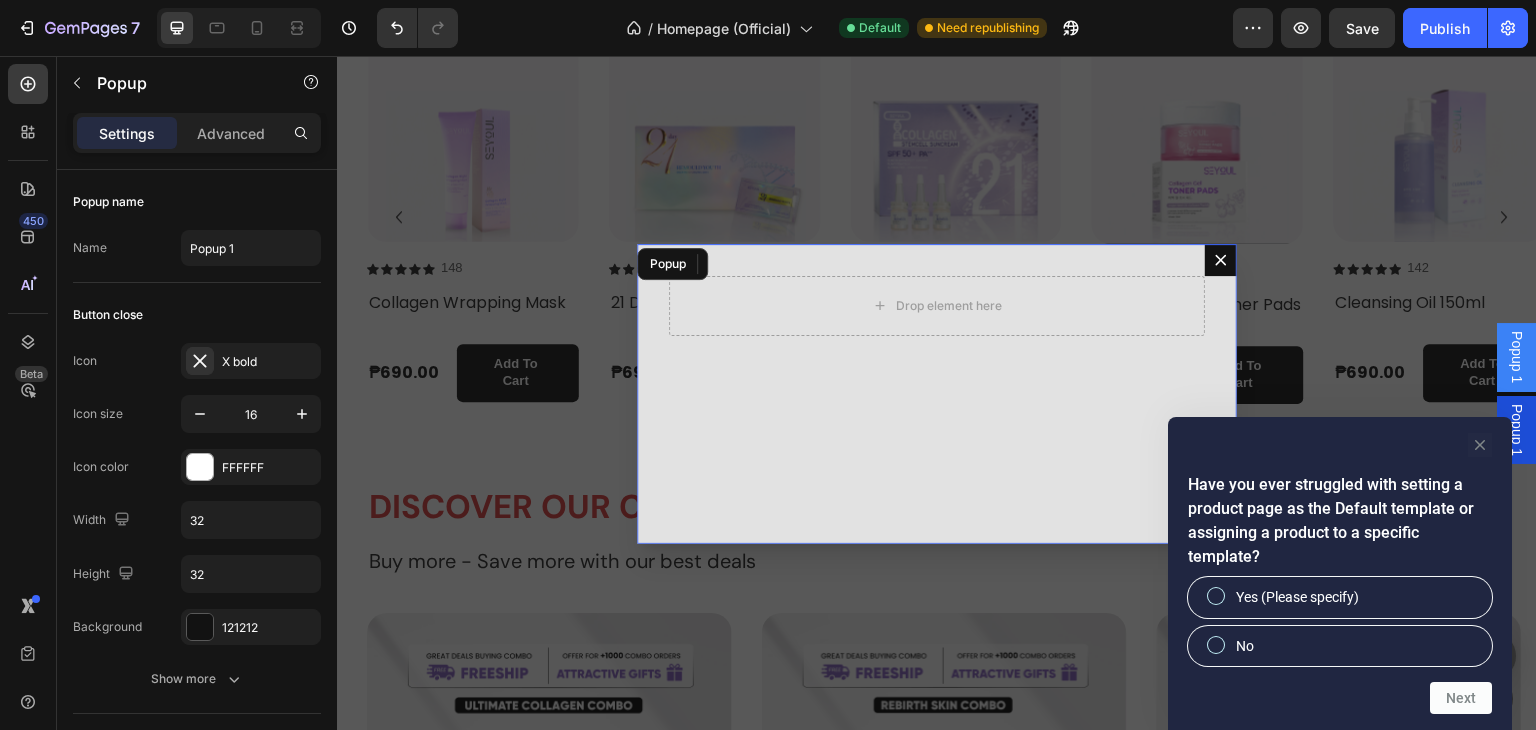click 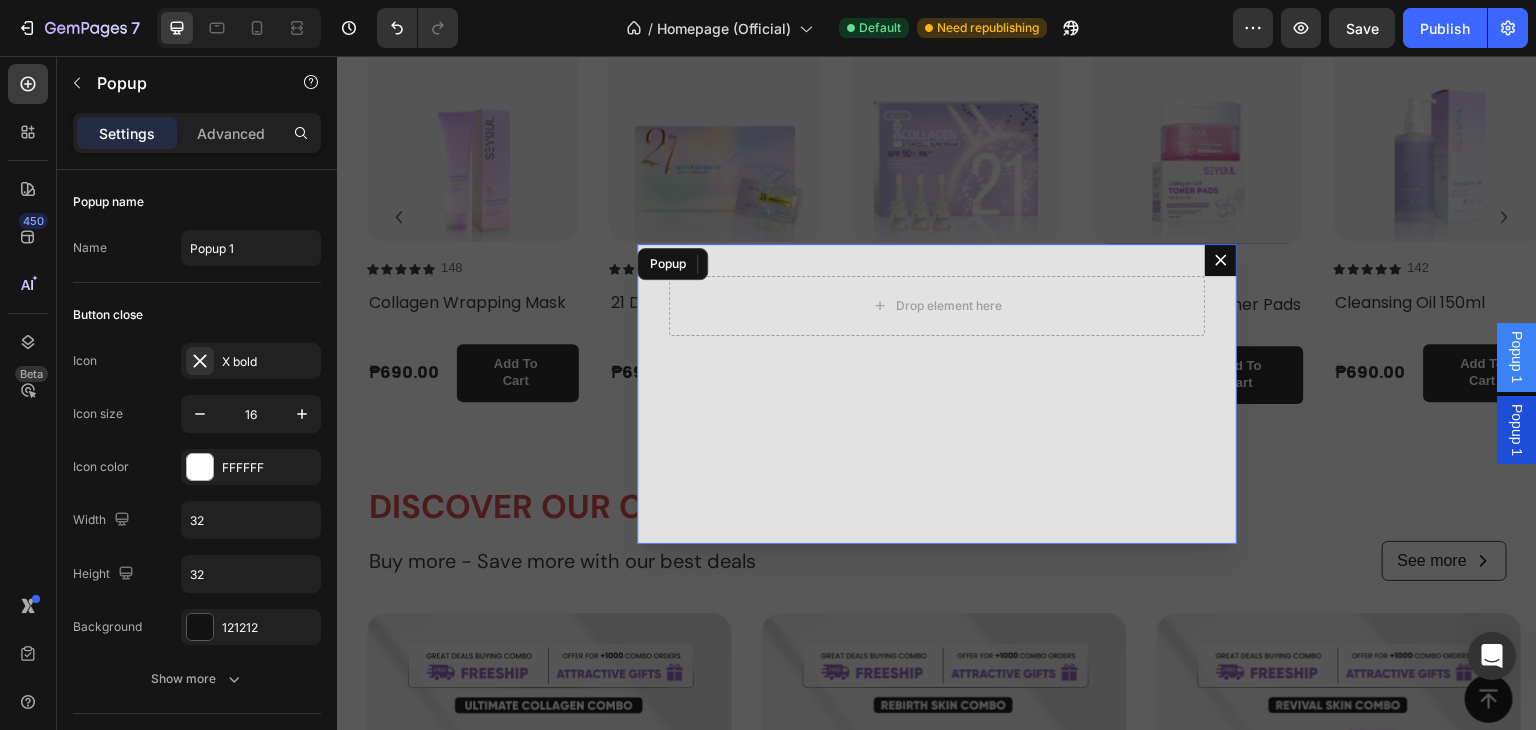 click on "Popup 1" at bounding box center [1517, 430] 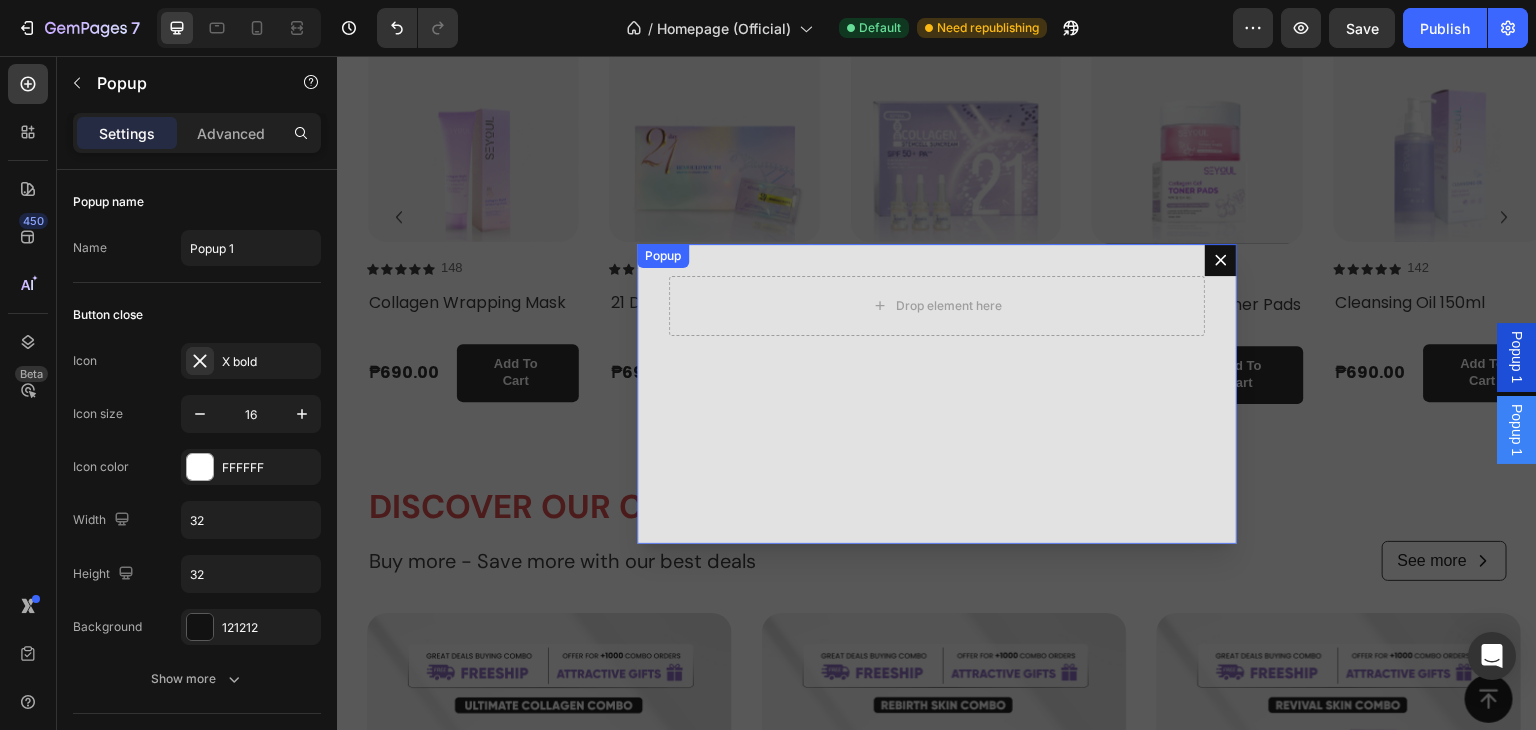 click 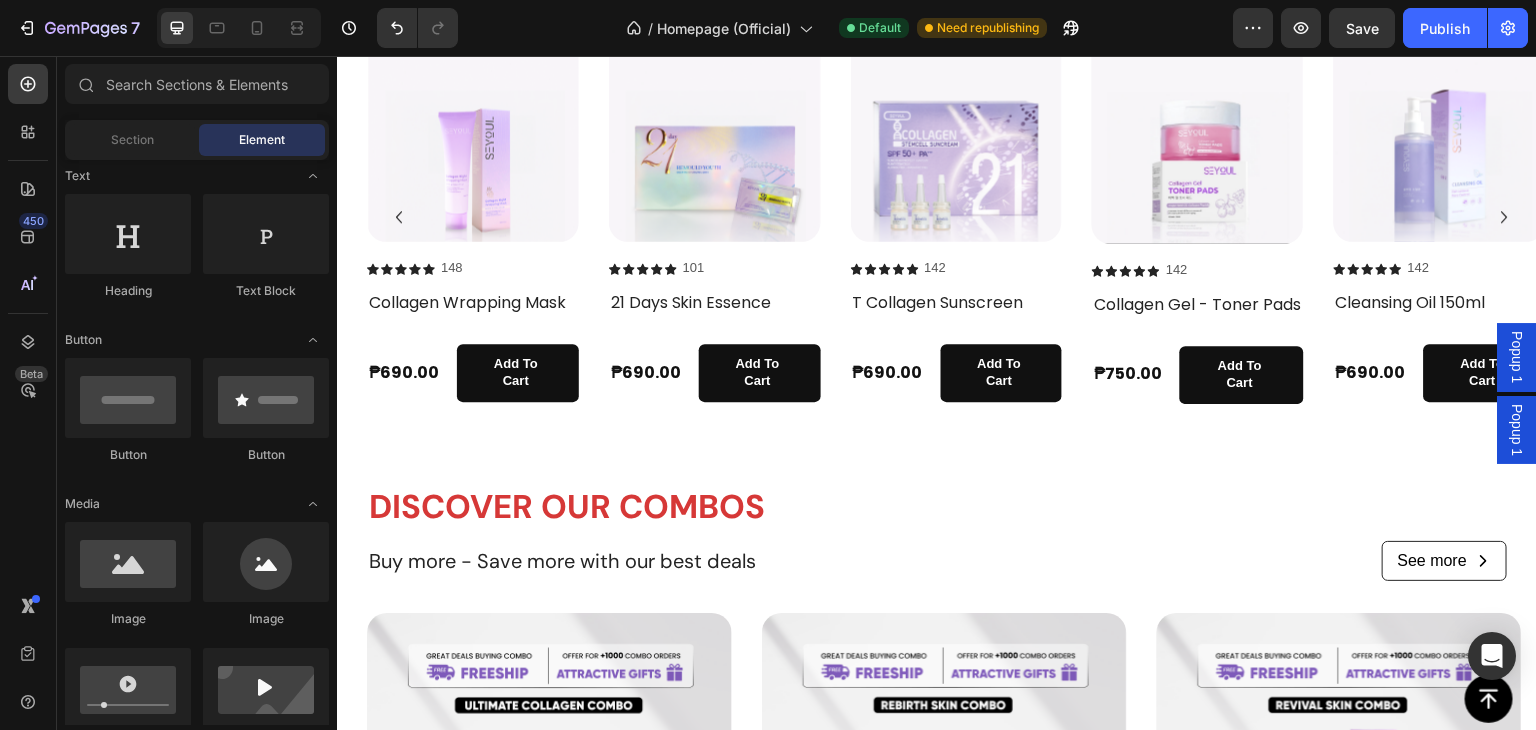 click on "Popup 1" at bounding box center [1517, 357] 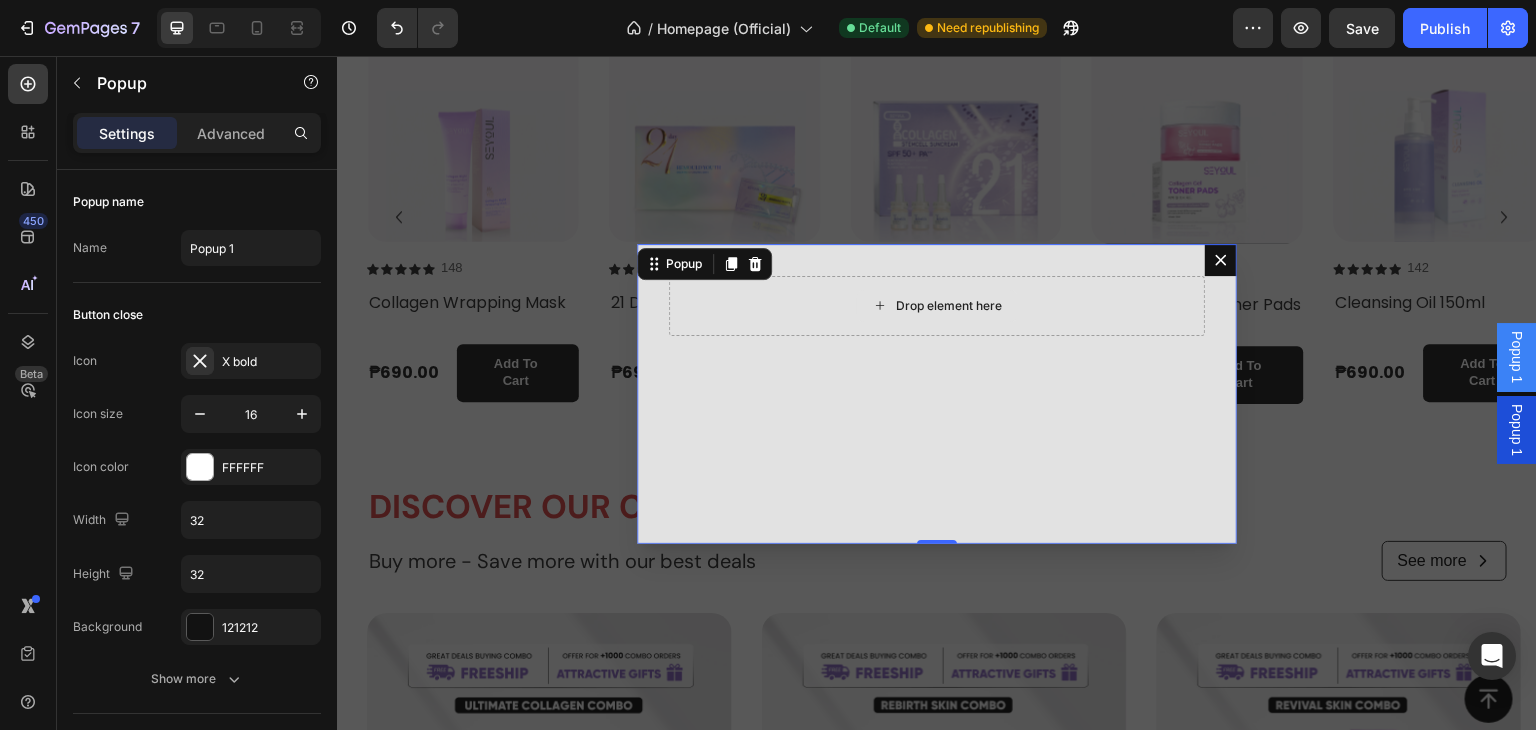 click on "Drop element here" at bounding box center [937, 306] 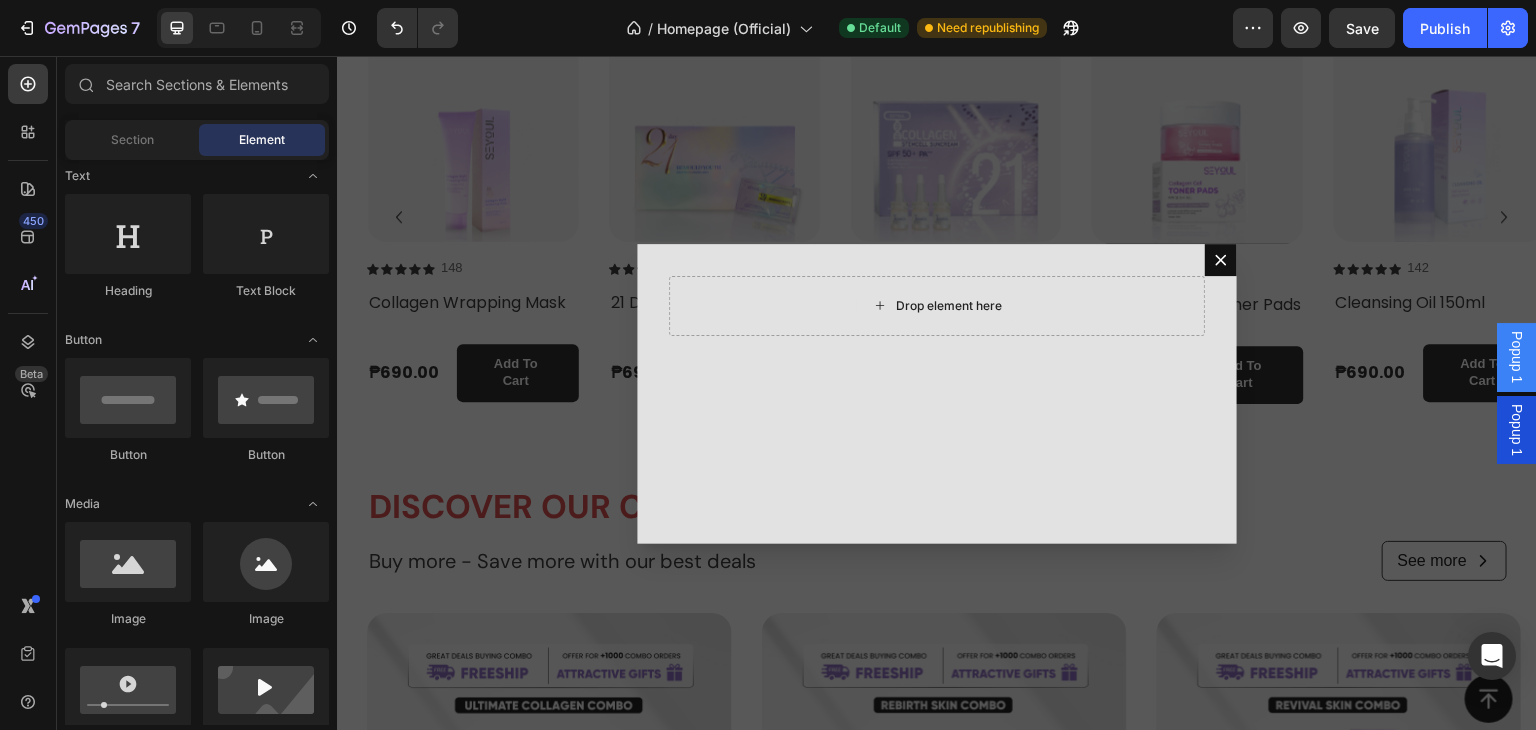 click on "Drop element here" at bounding box center (937, 306) 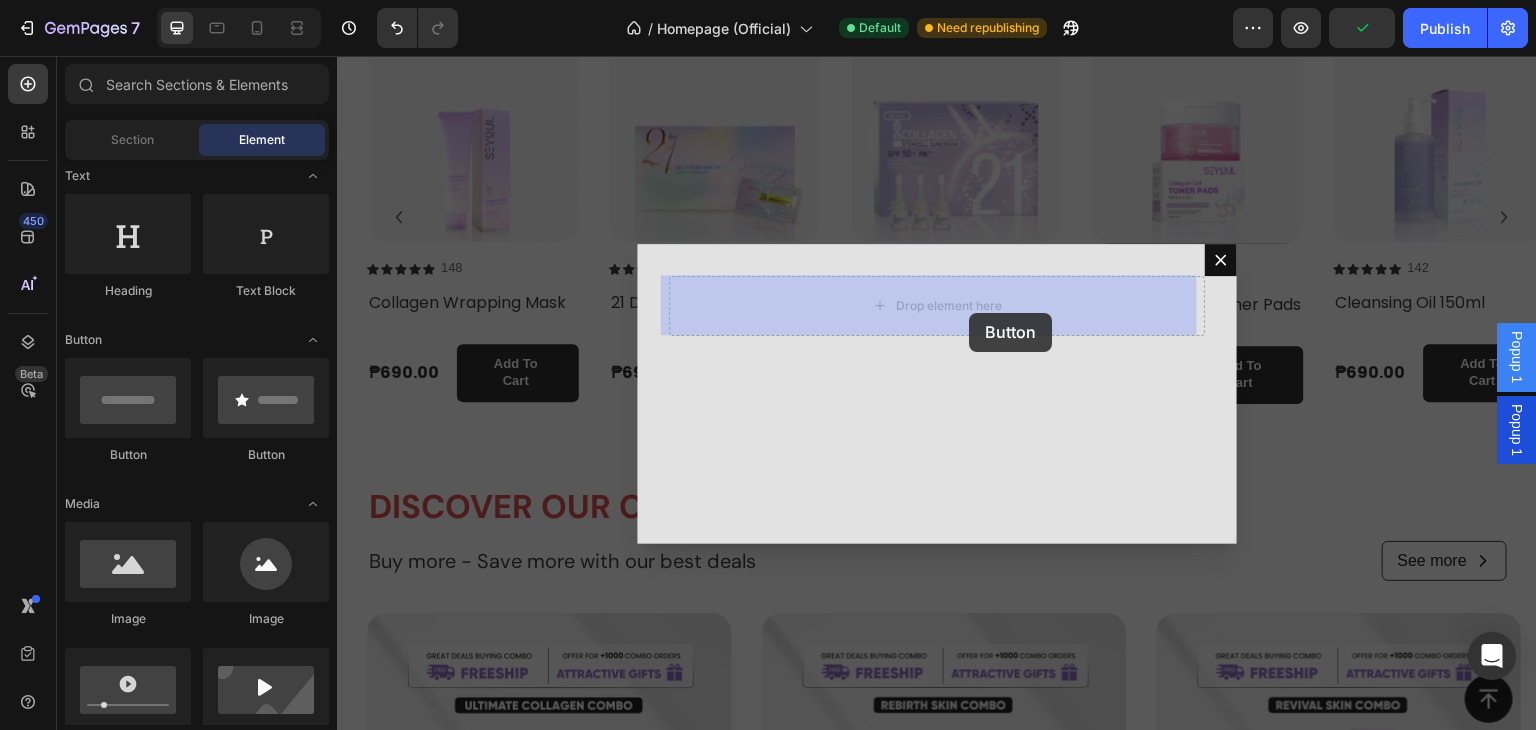 drag, startPoint x: 799, startPoint y: 403, endPoint x: 970, endPoint y: 313, distance: 193.23819 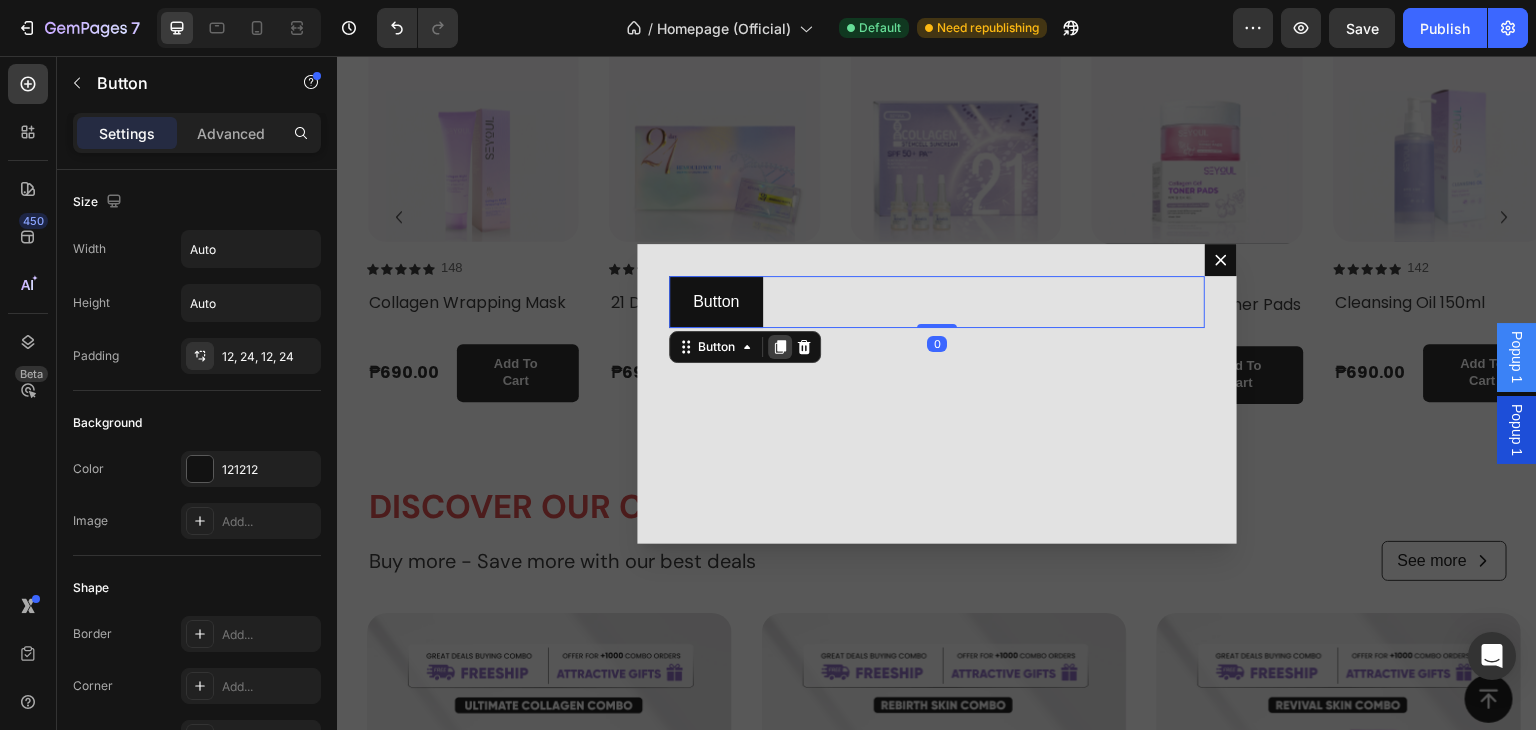 click 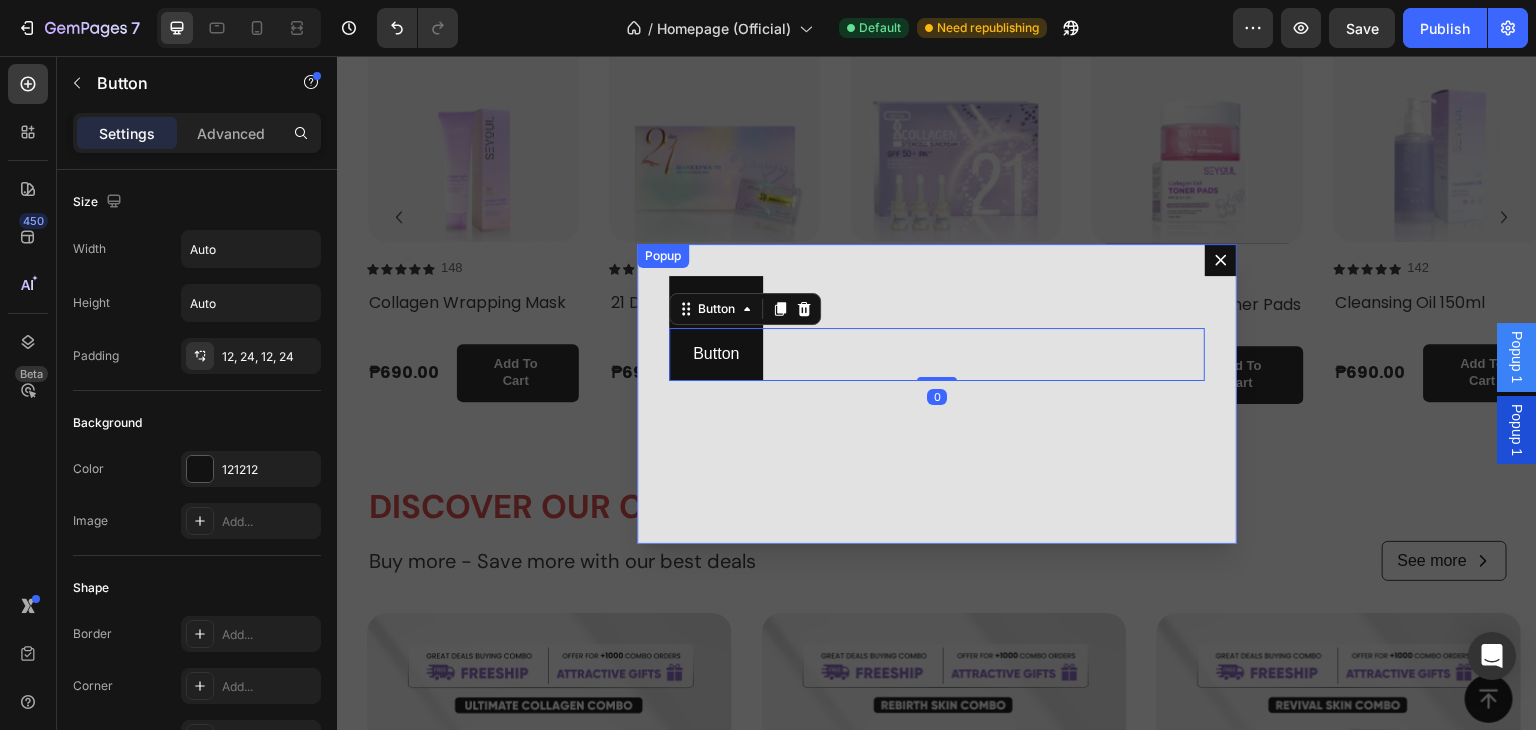 click on "Button Button Button Button   0" at bounding box center [937, 394] 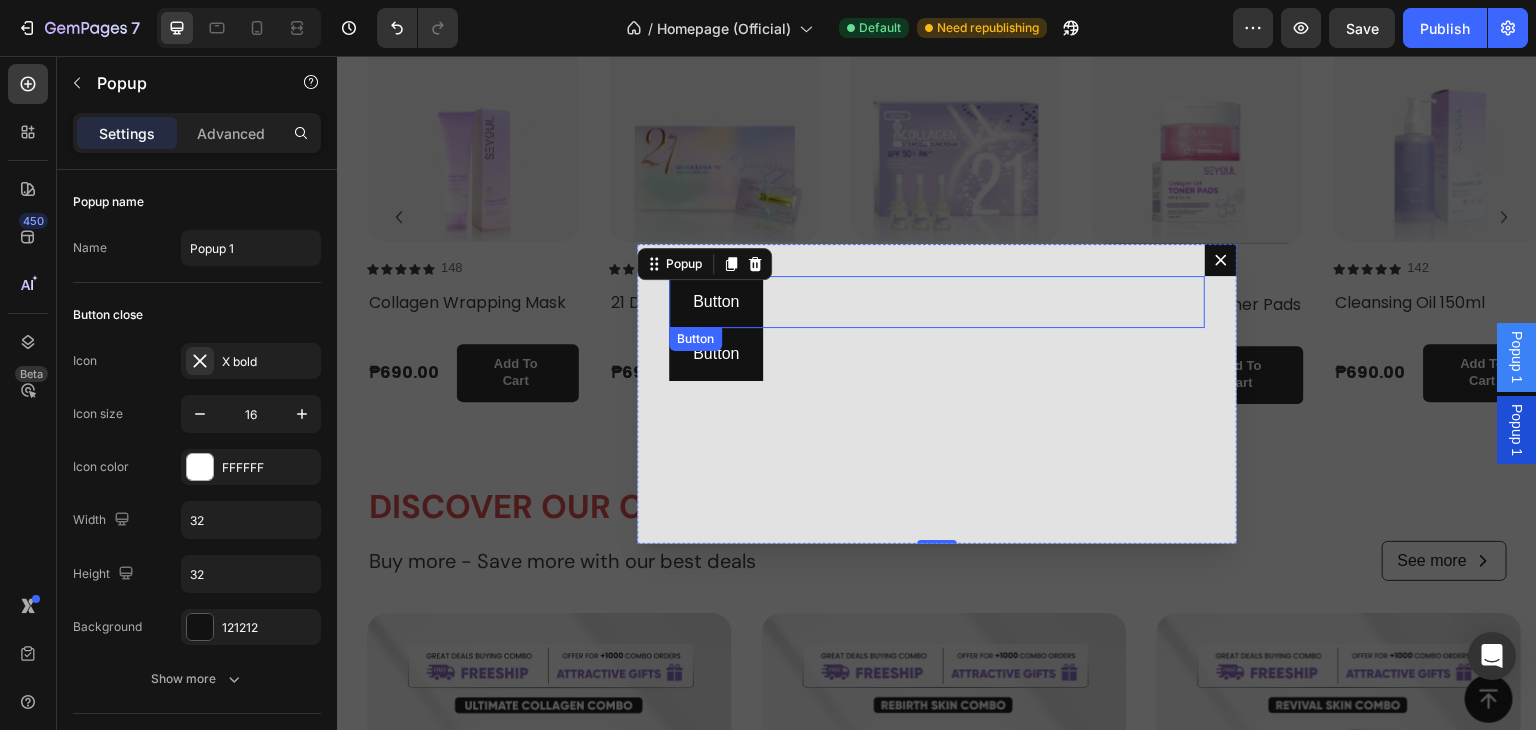 click on "Button Button" at bounding box center (937, 302) 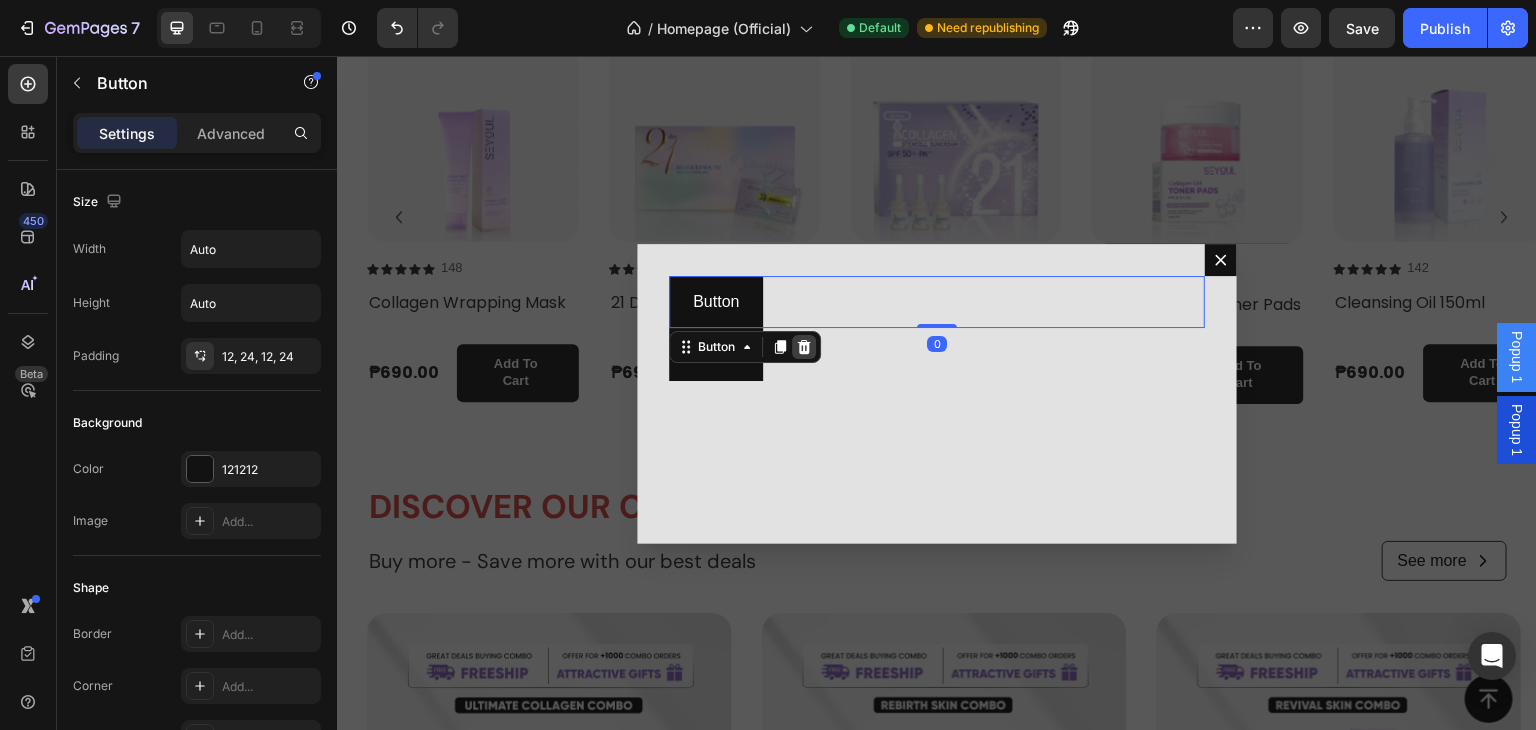 click 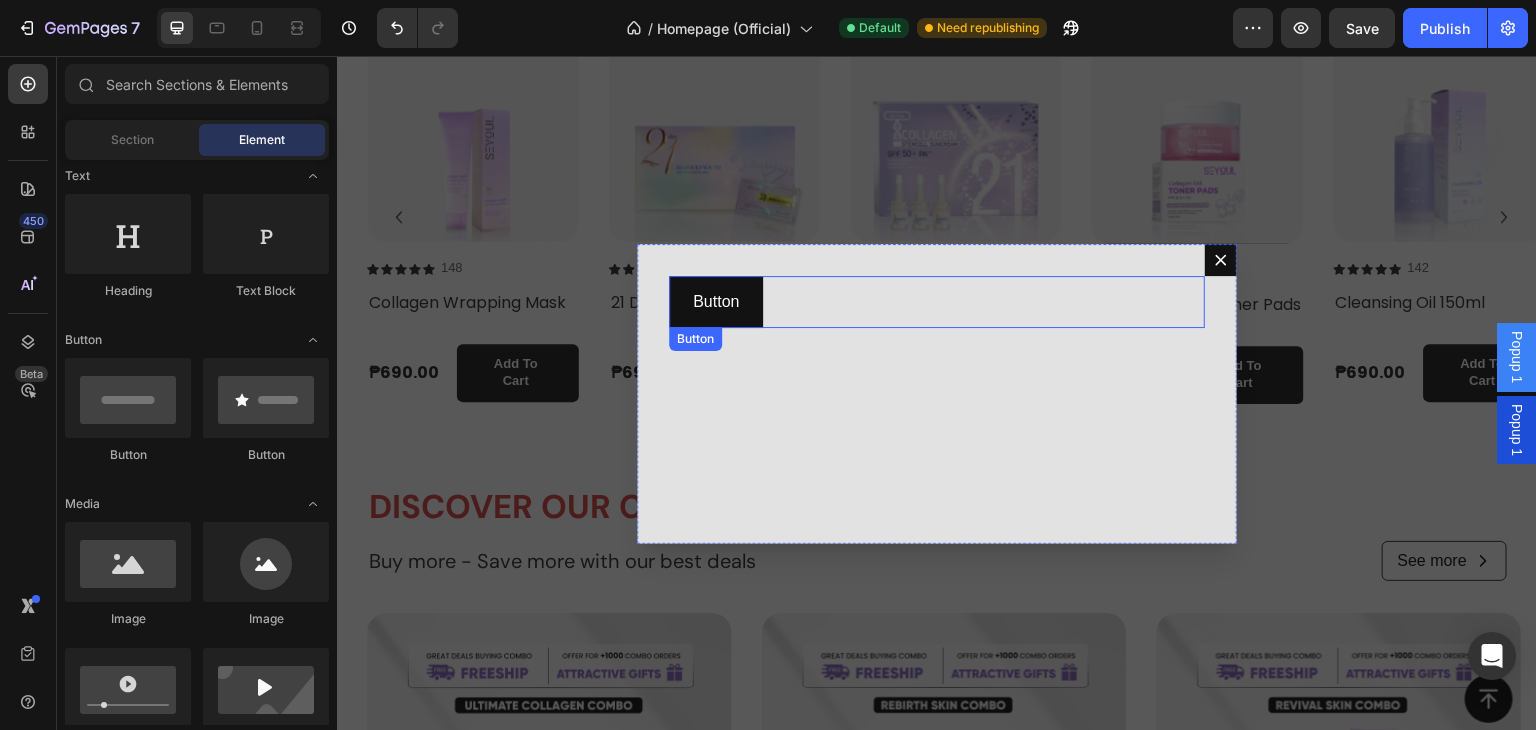 click on "Button Button" at bounding box center [937, 302] 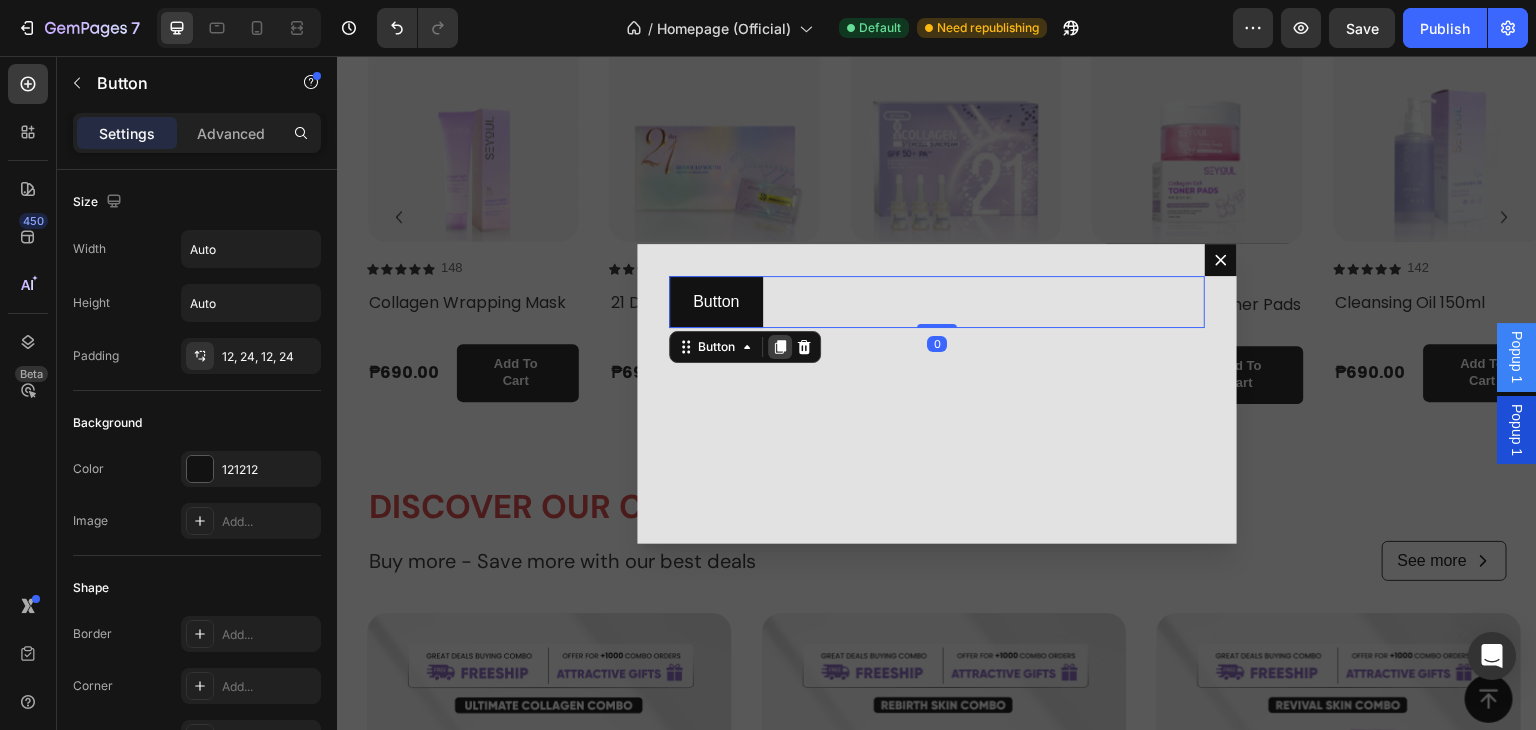 click 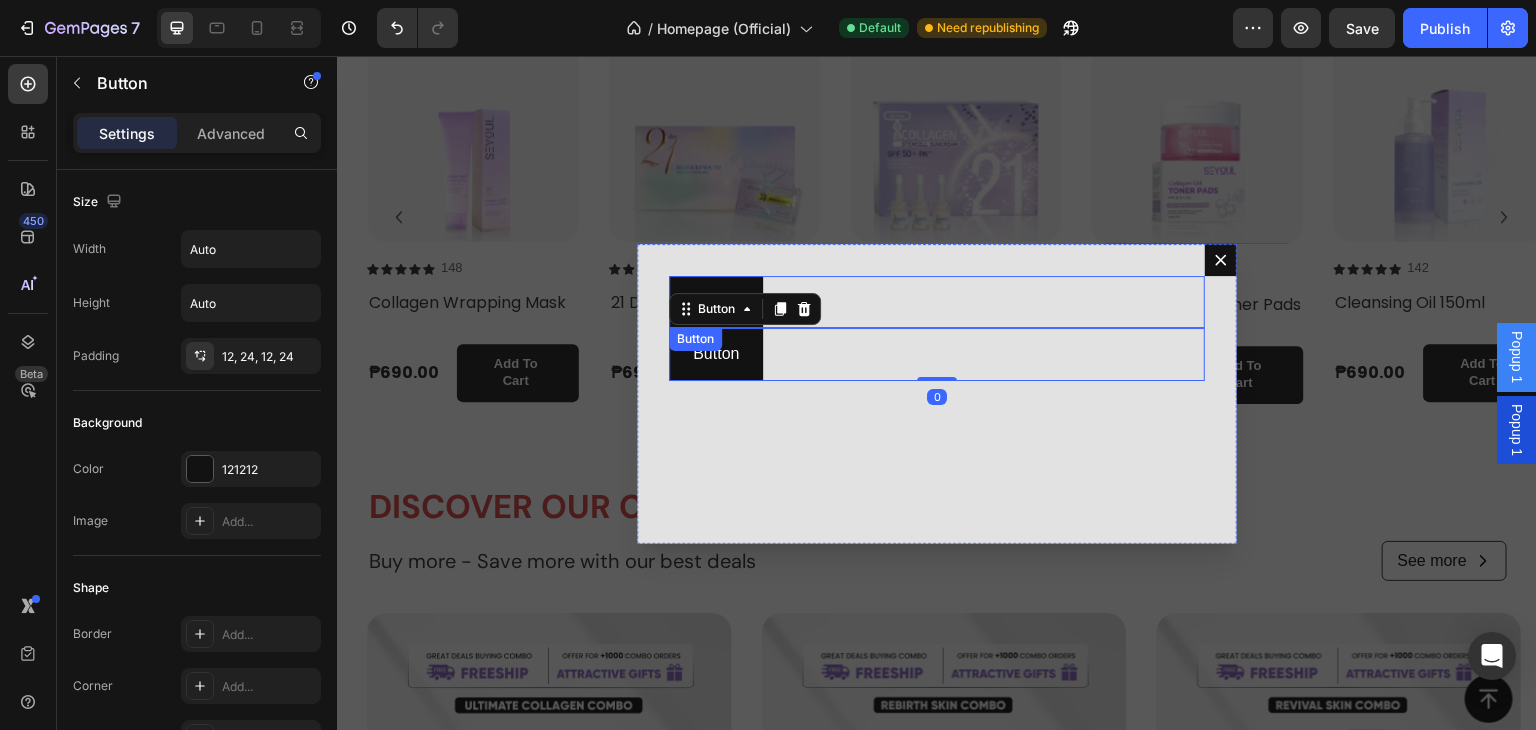 click on "Button Button" at bounding box center [937, 302] 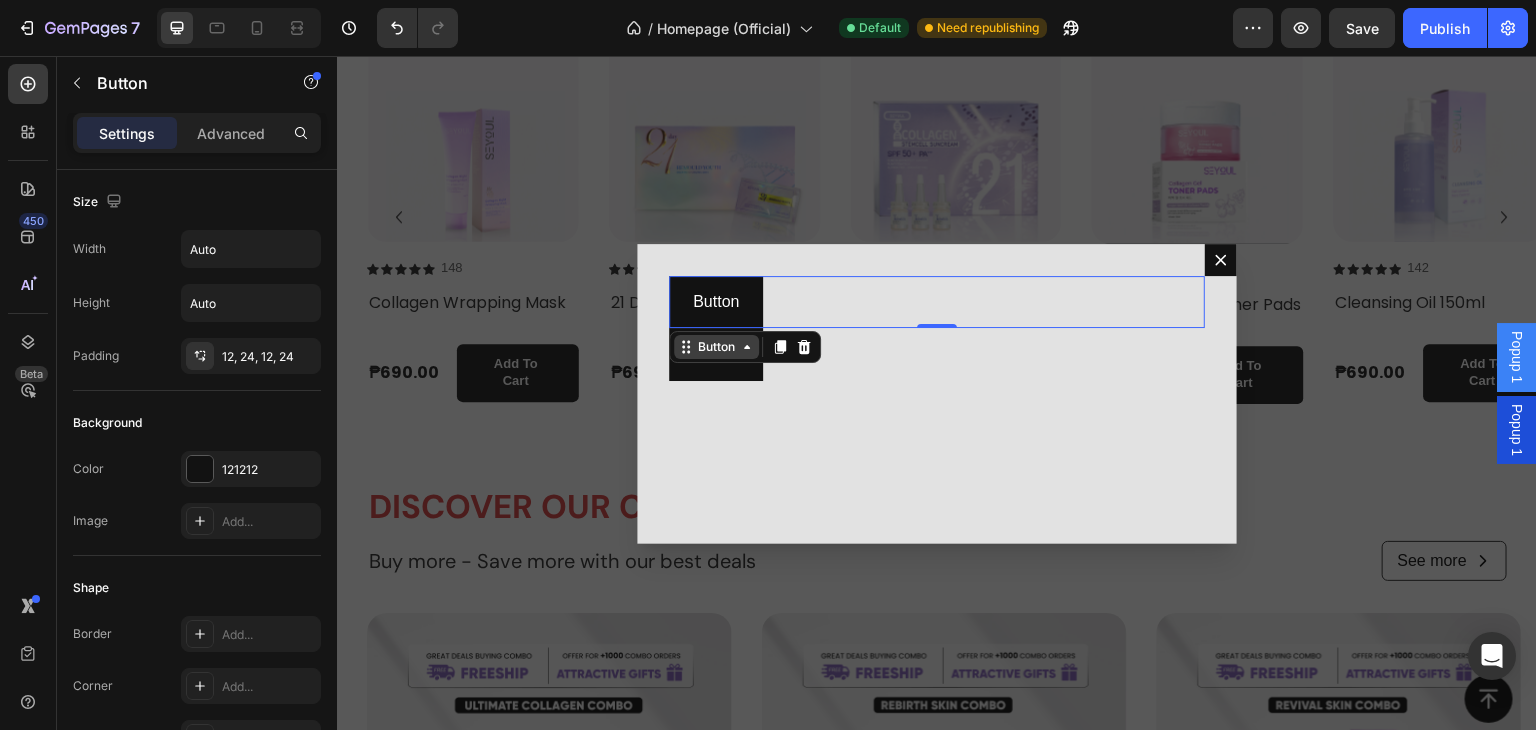click on "Button" at bounding box center [716, 347] 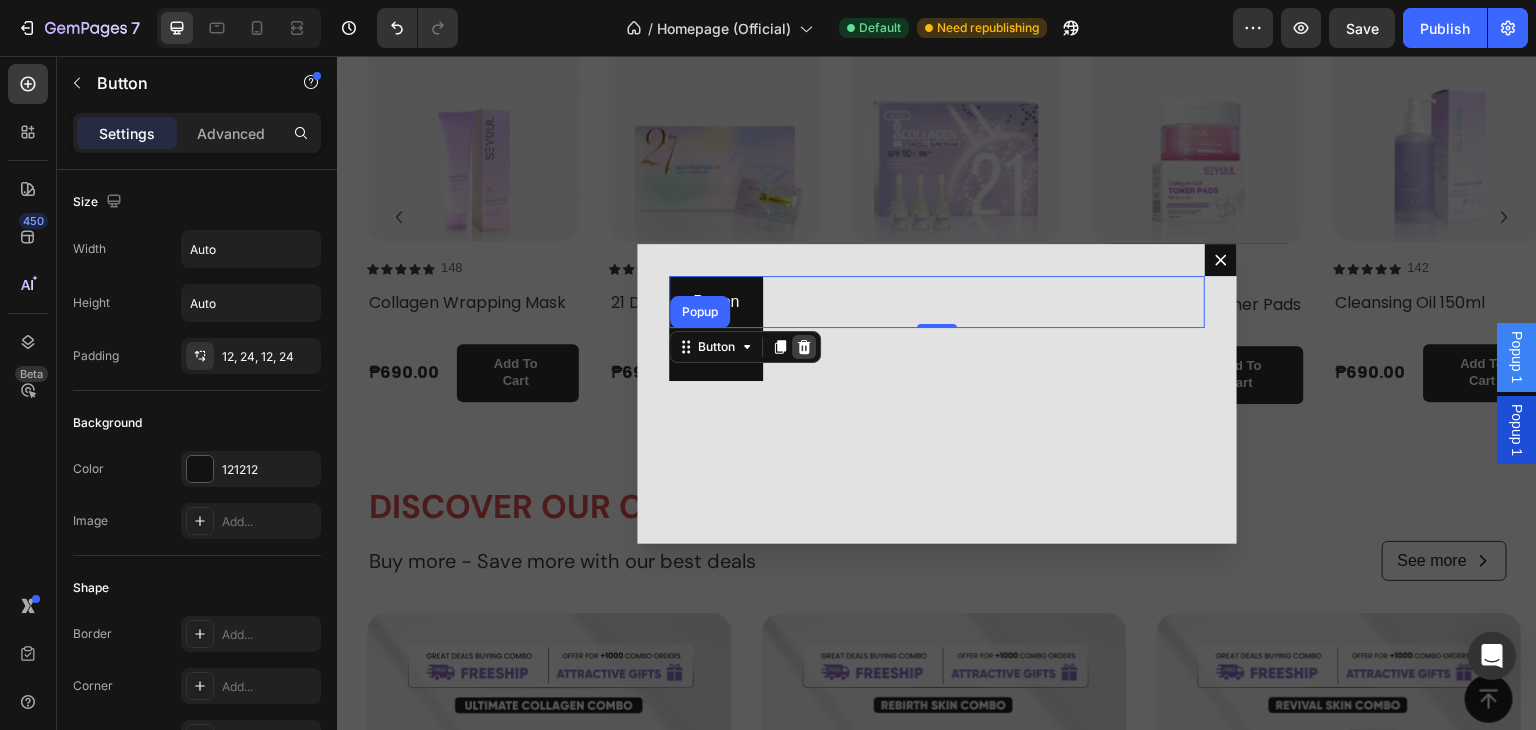 click 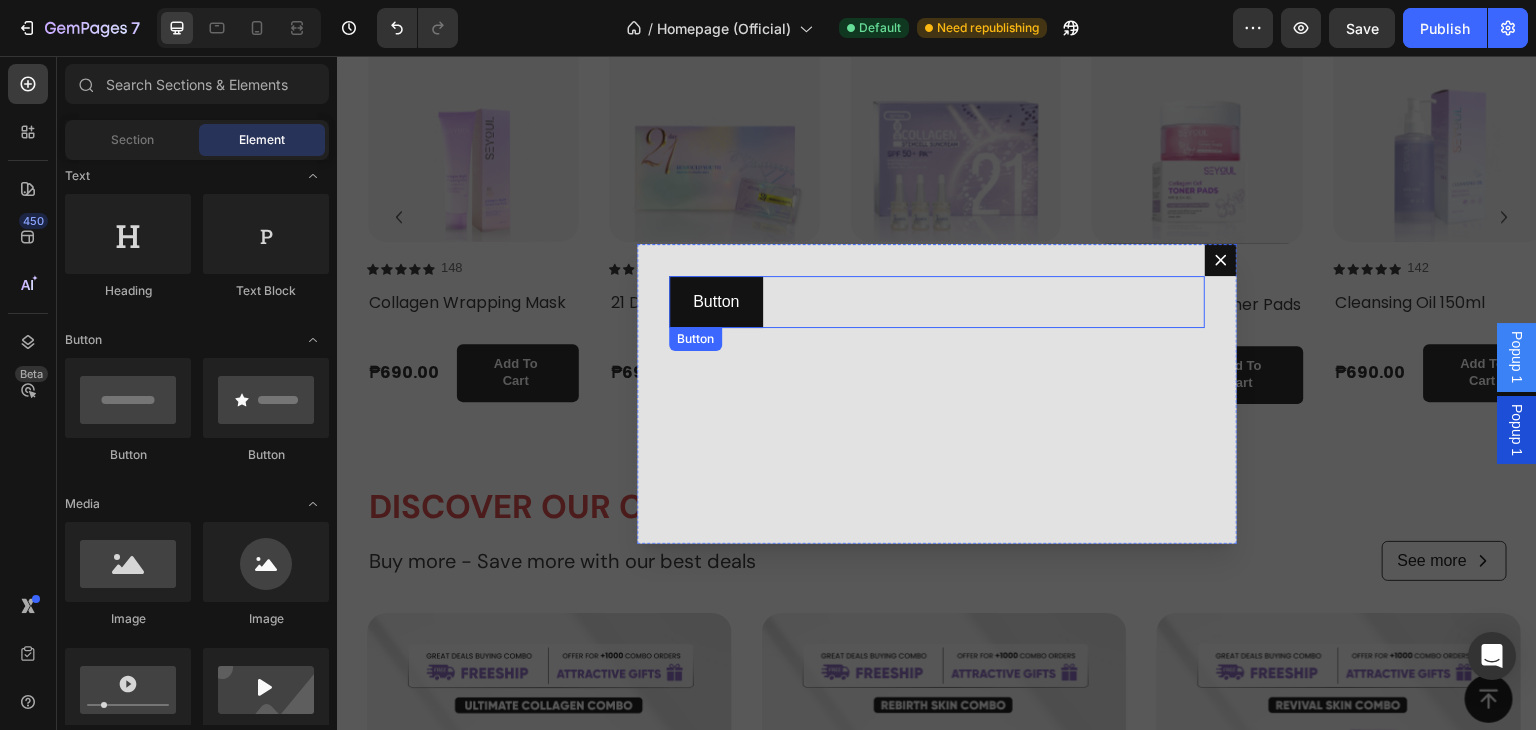 click on "Button Button" at bounding box center [937, 302] 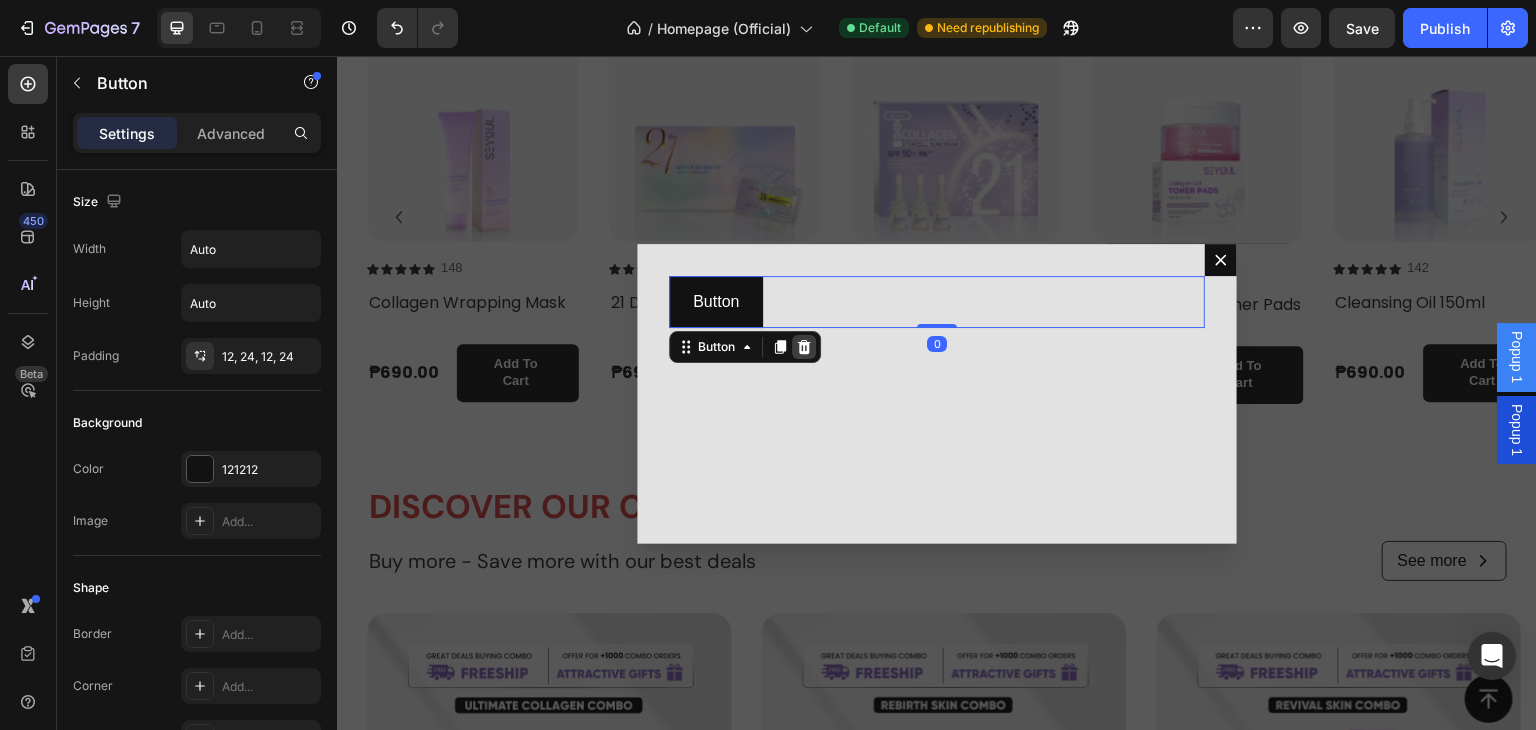 click 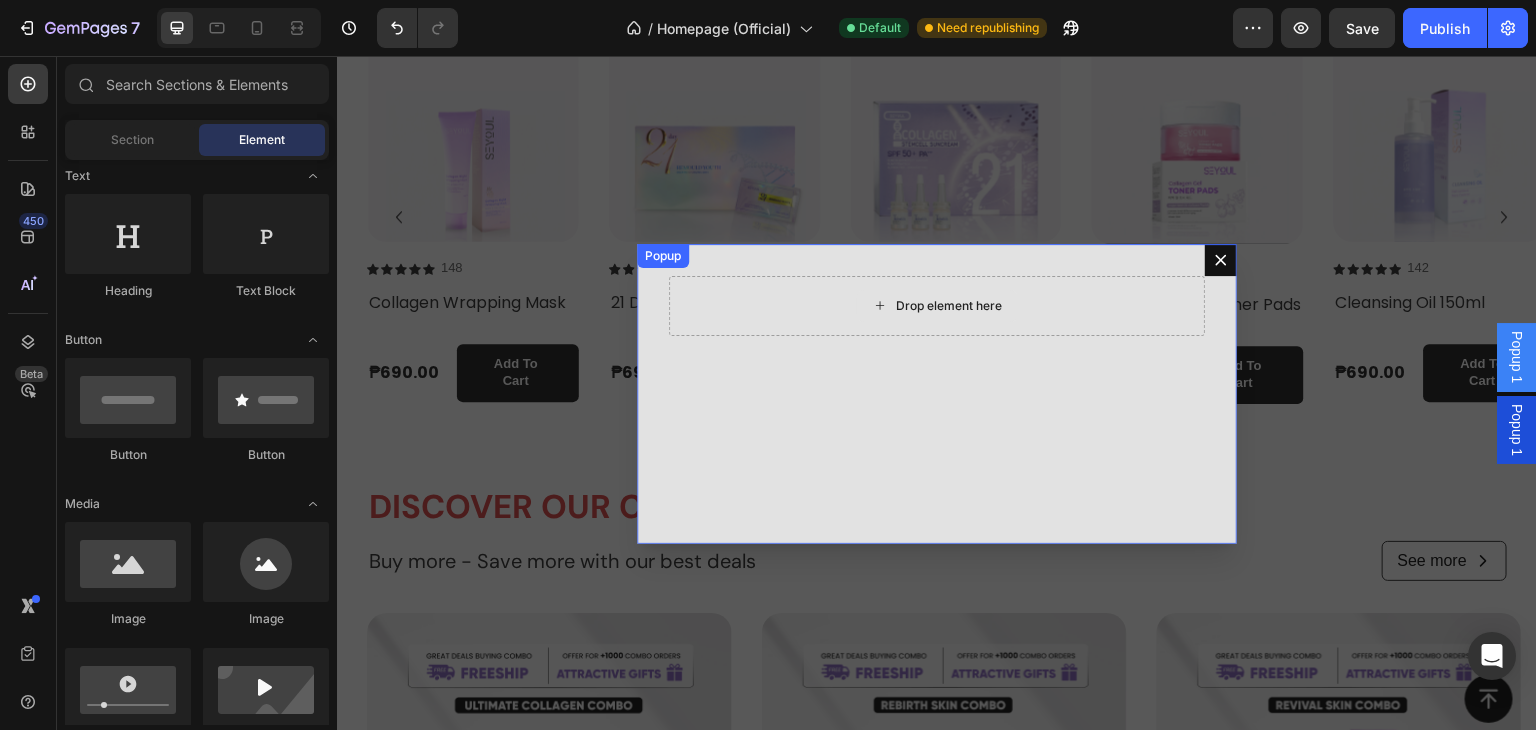 click on "Drop element here" at bounding box center (949, 306) 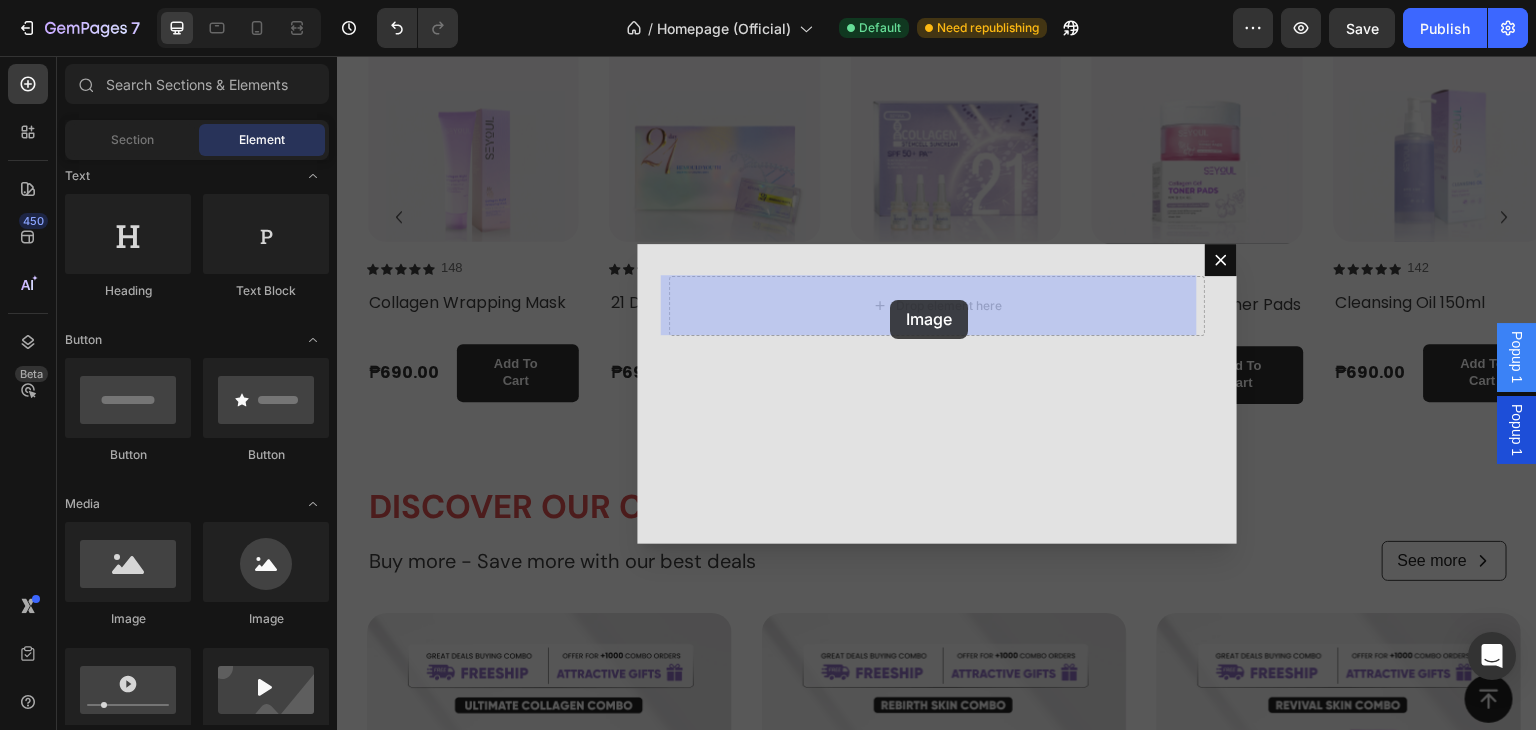 drag, startPoint x: 668, startPoint y: 568, endPoint x: 890, endPoint y: 300, distance: 348.00574 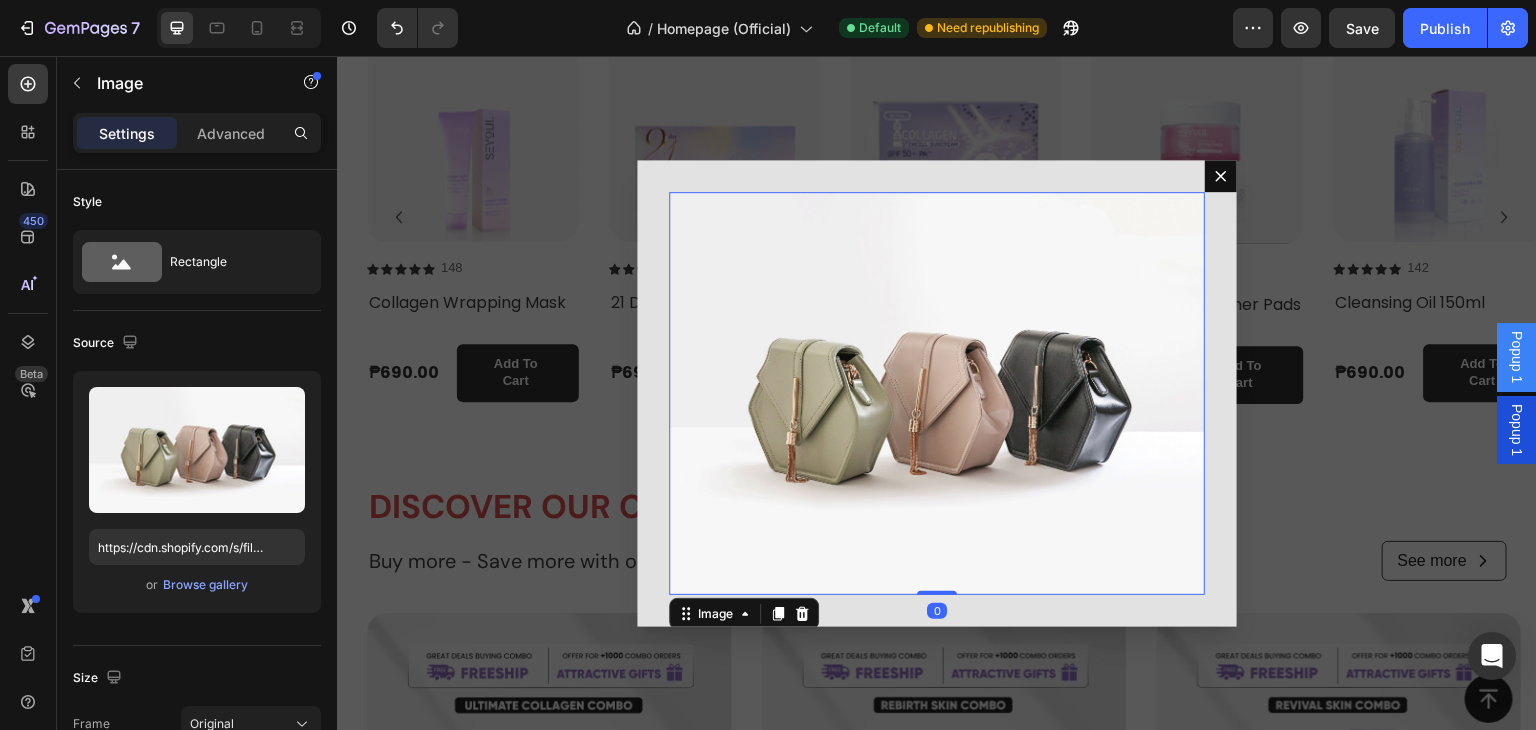 scroll, scrollTop: 2, scrollLeft: 0, axis: vertical 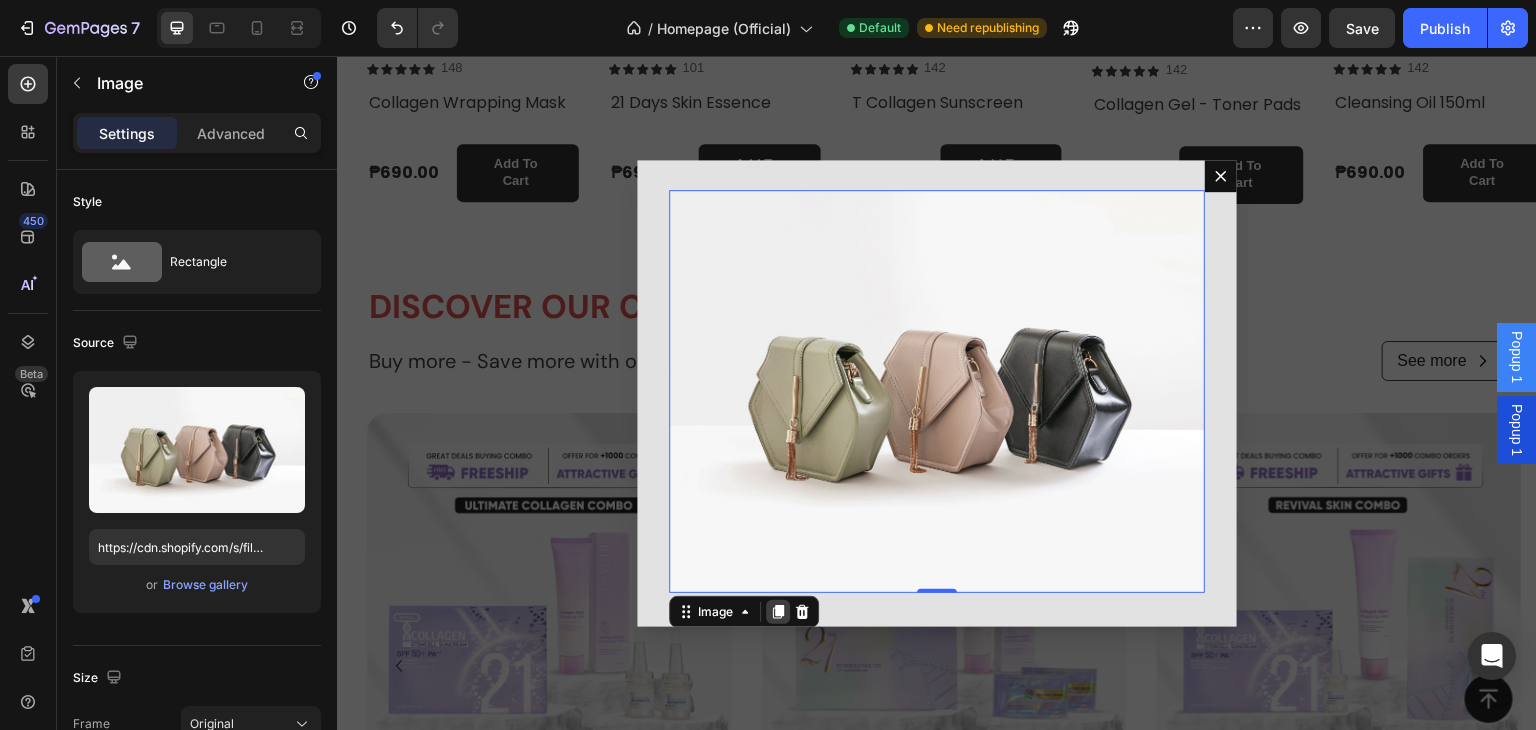 click 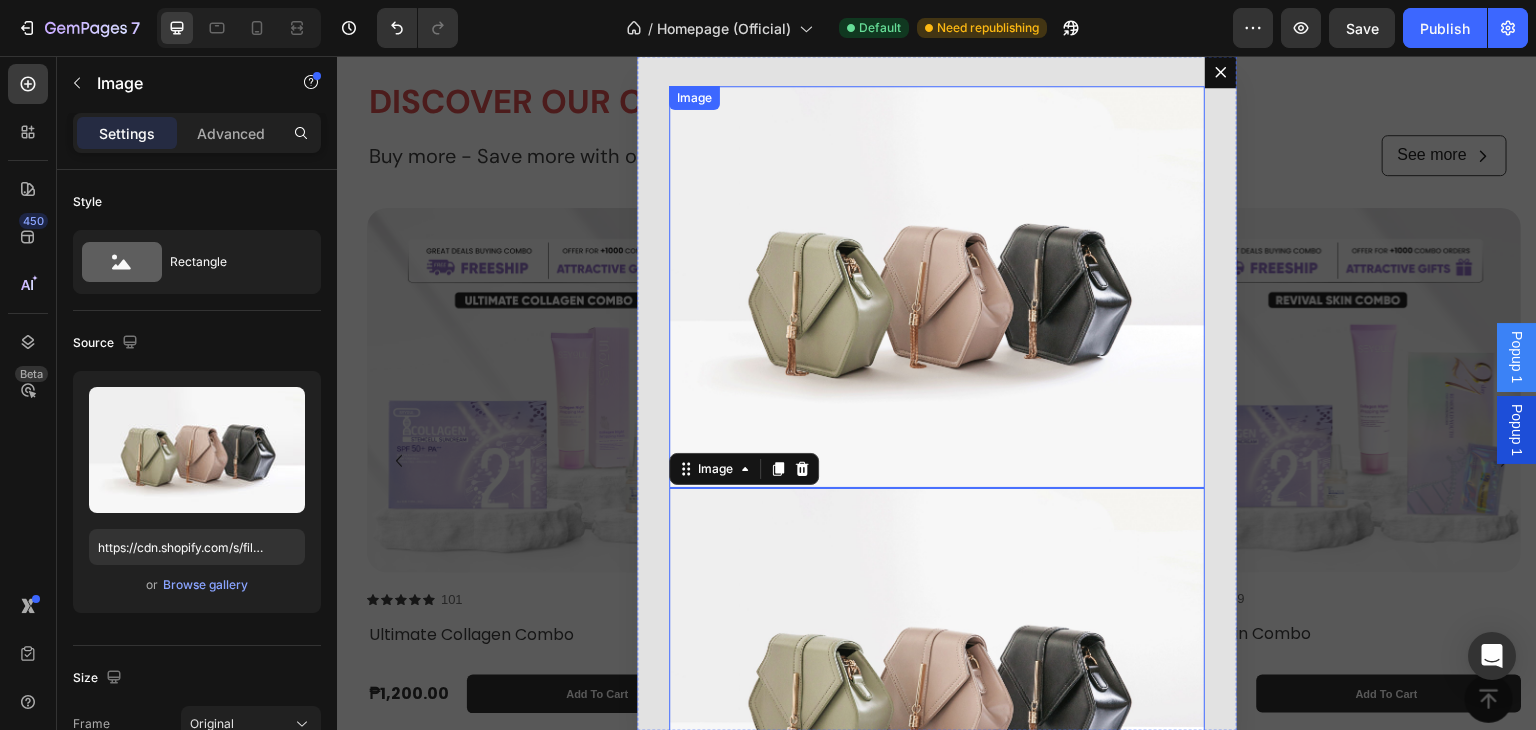 scroll, scrollTop: 1250, scrollLeft: 0, axis: vertical 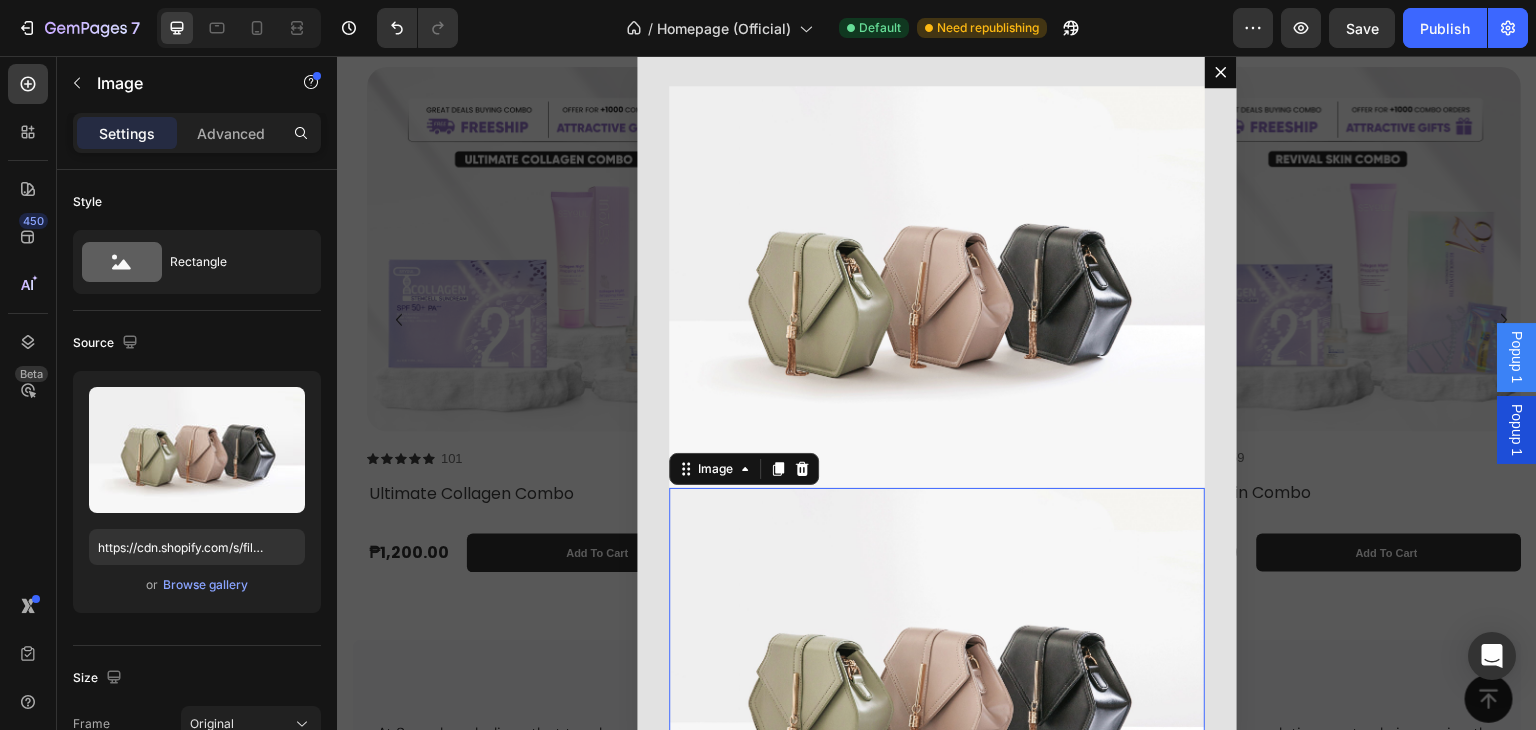 click at bounding box center [937, 689] 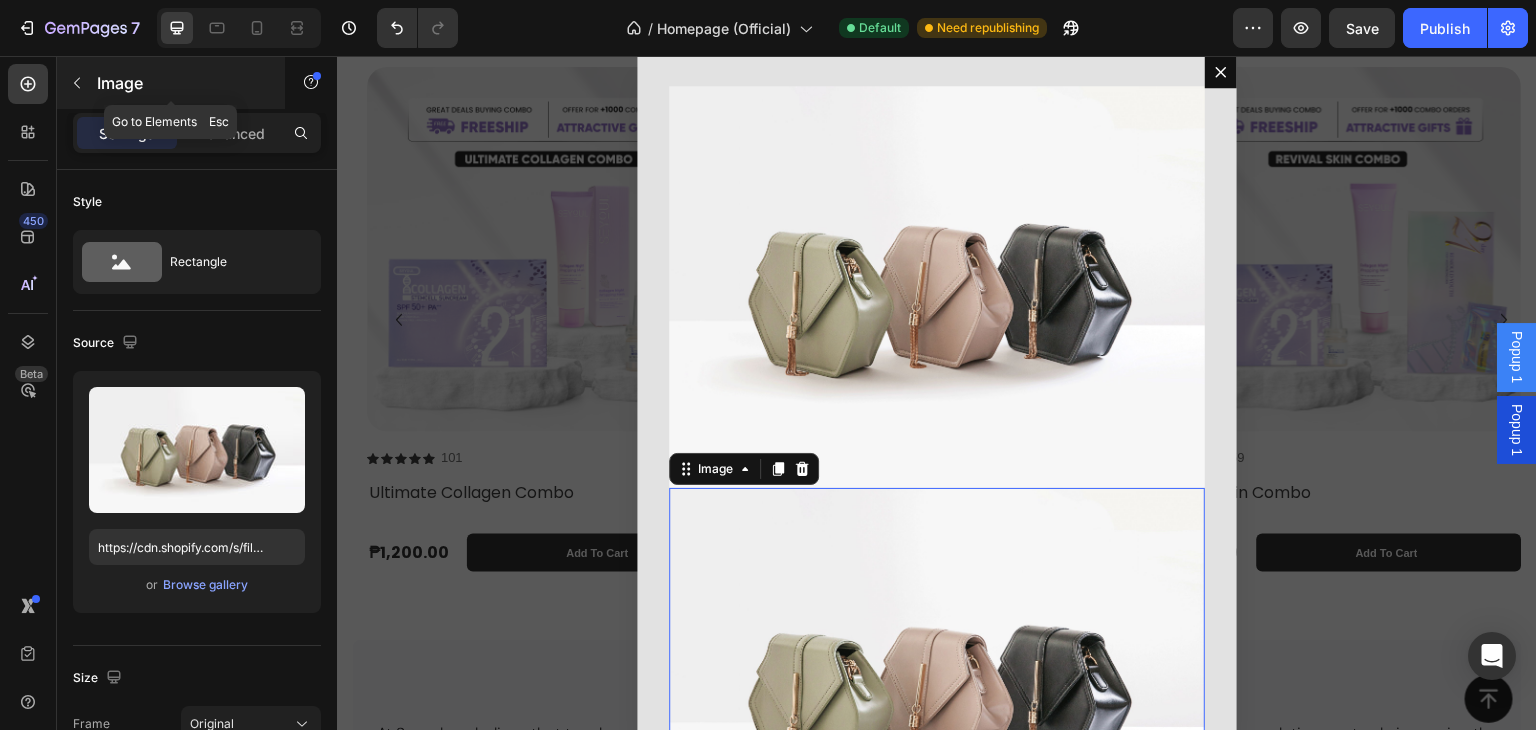 click 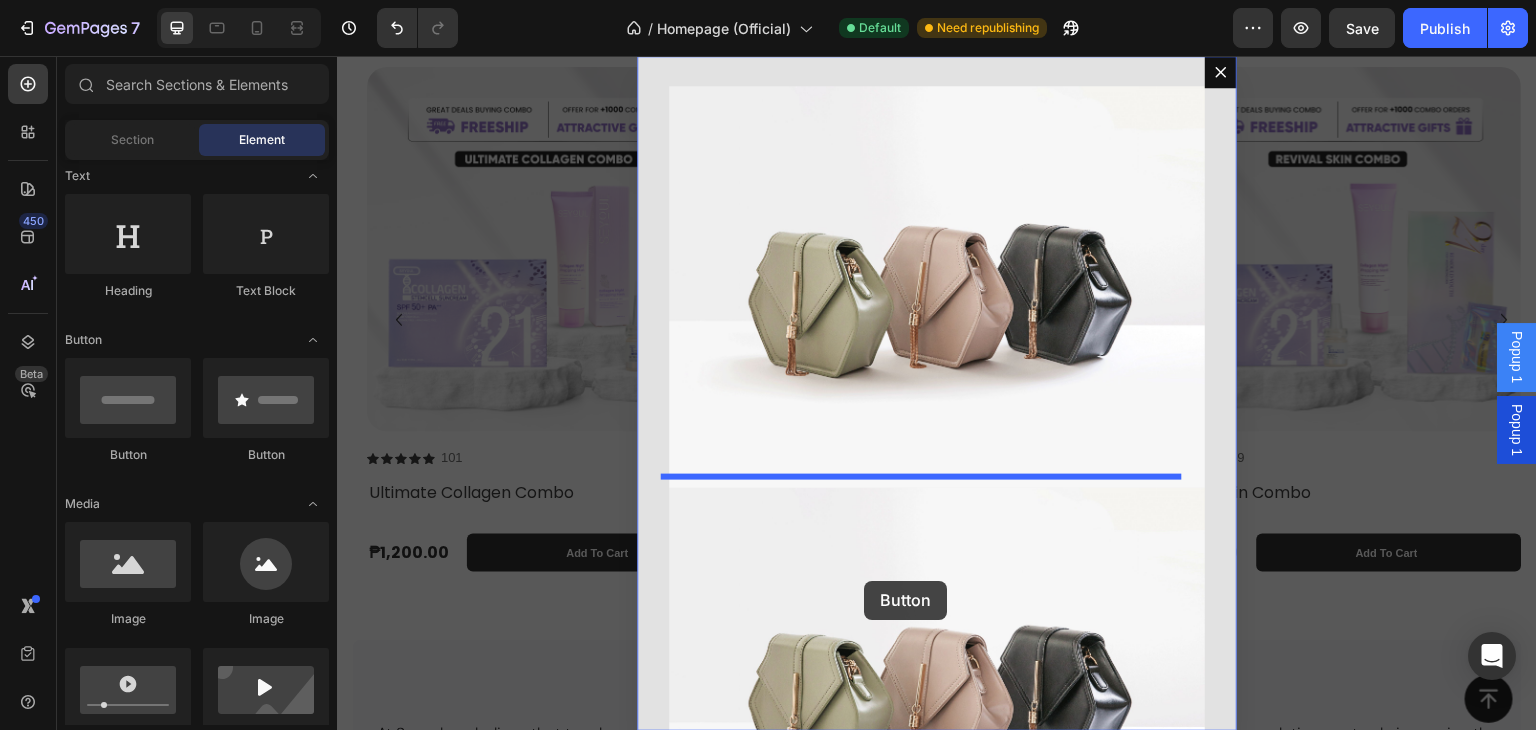 drag, startPoint x: 471, startPoint y: 473, endPoint x: 864, endPoint y: 581, distance: 407.56964 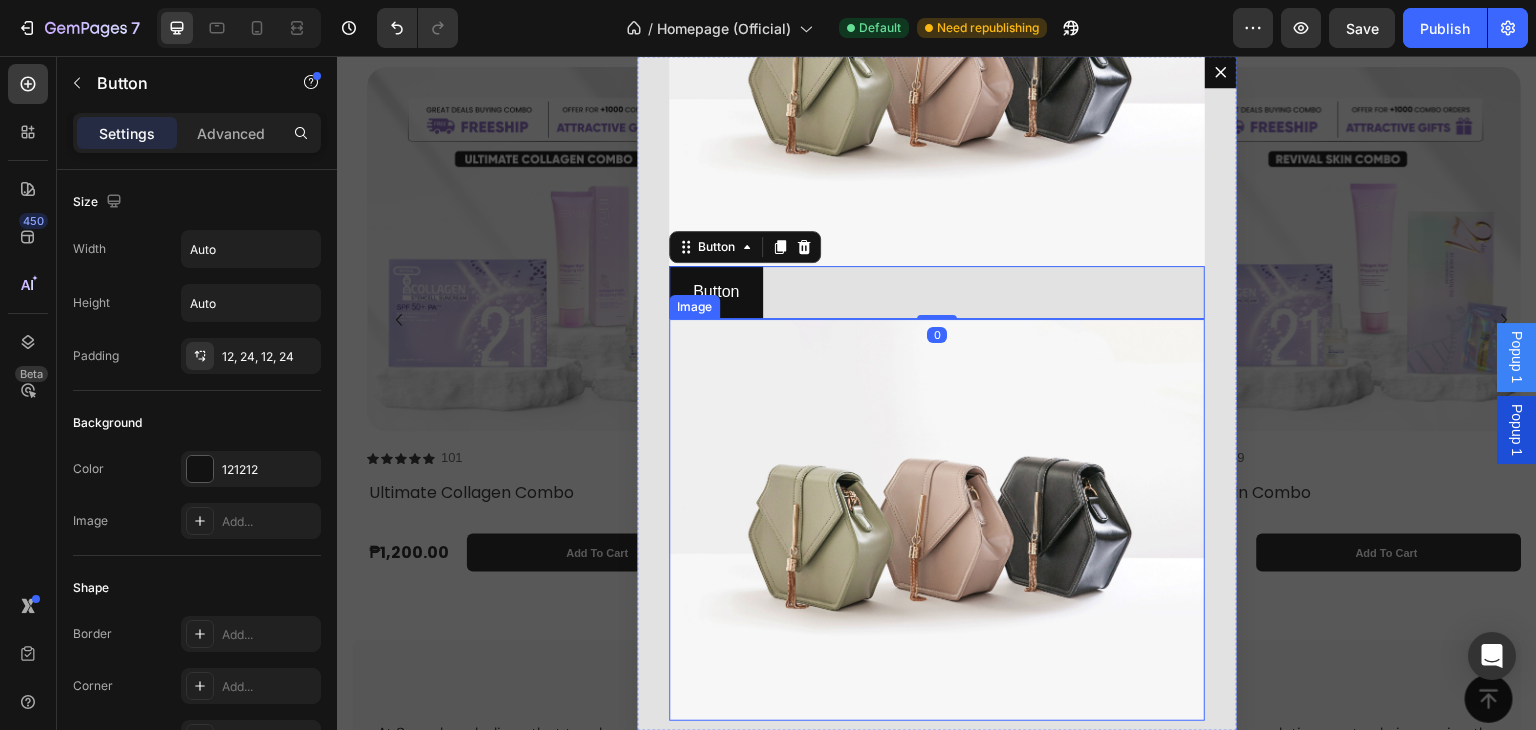 scroll, scrollTop: 24, scrollLeft: 0, axis: vertical 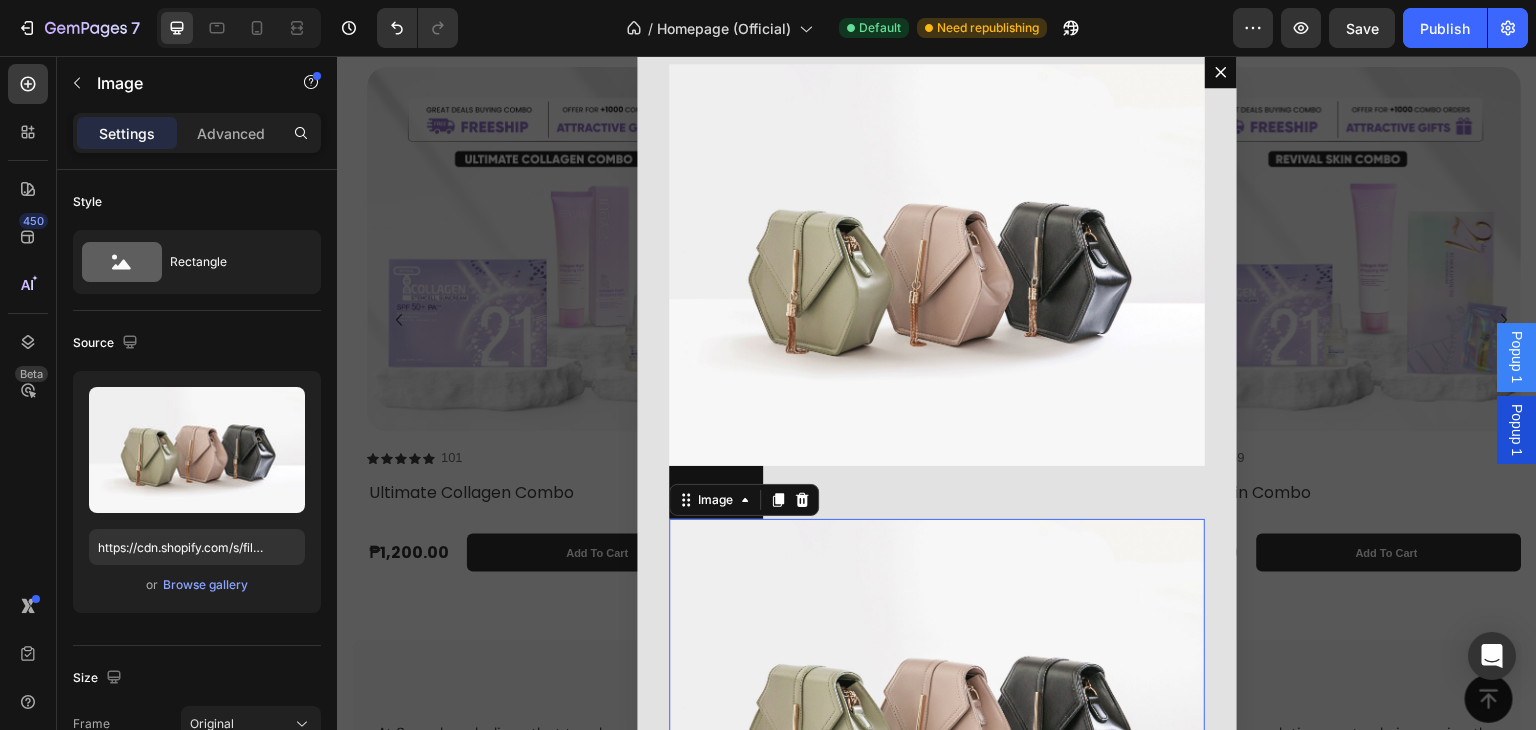 click at bounding box center [937, 720] 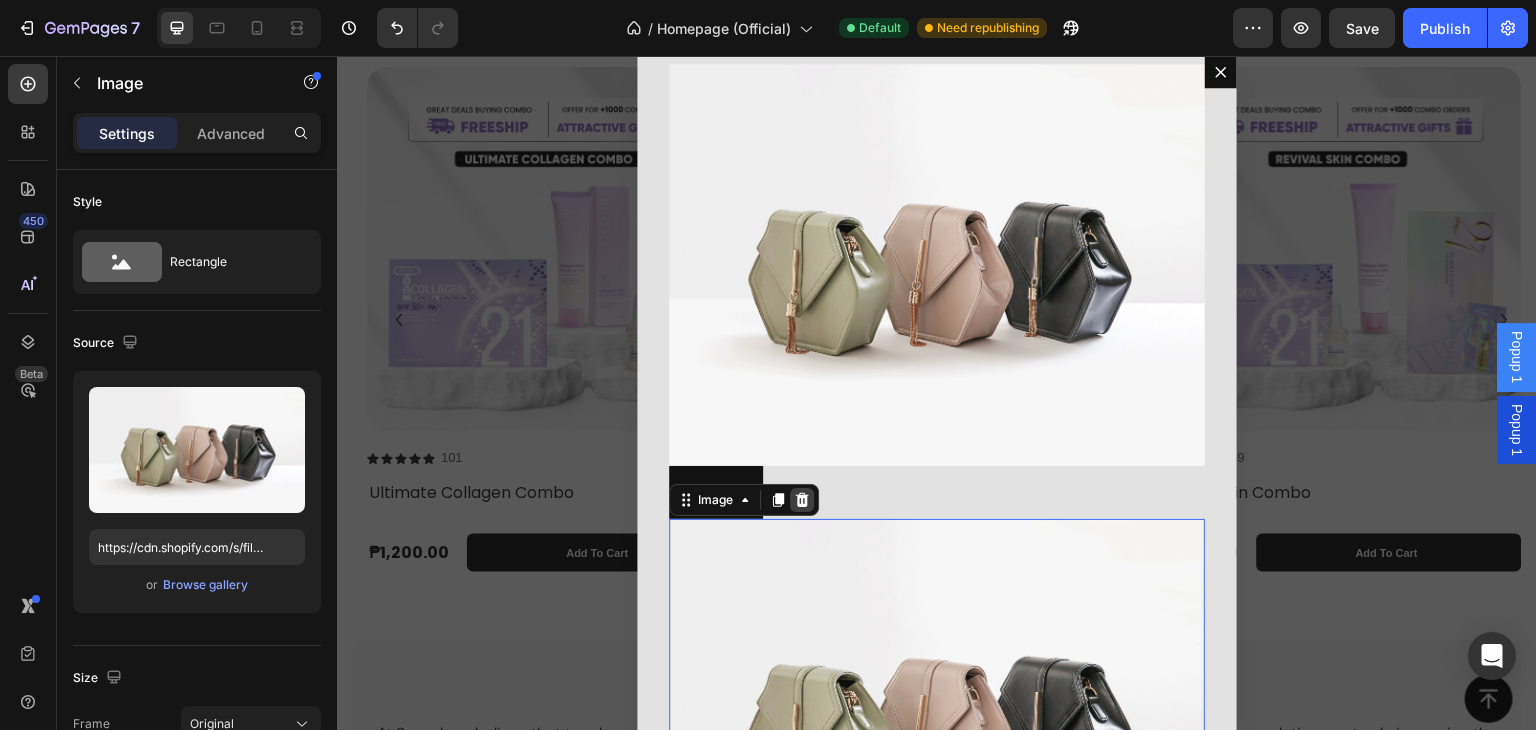 click 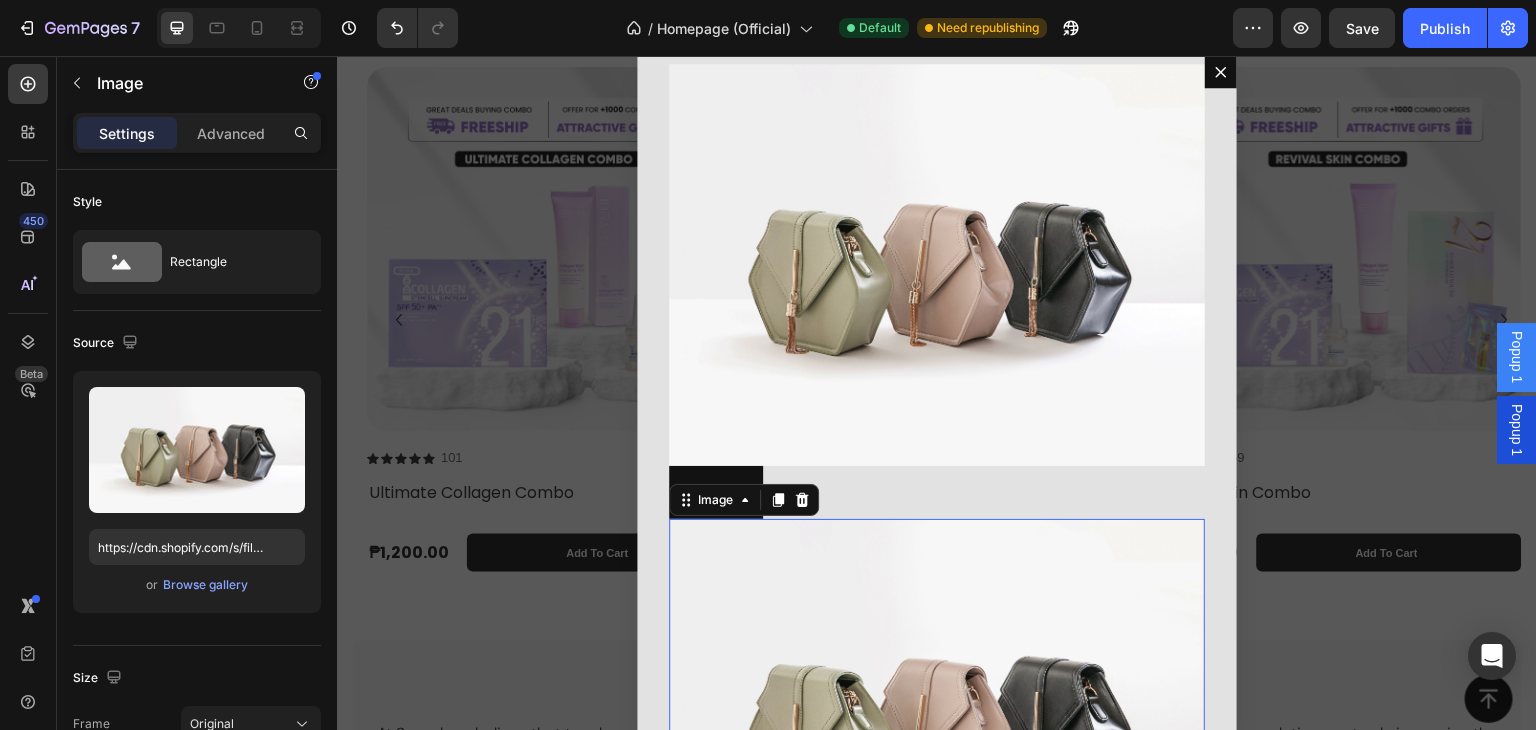 scroll, scrollTop: 0, scrollLeft: 0, axis: both 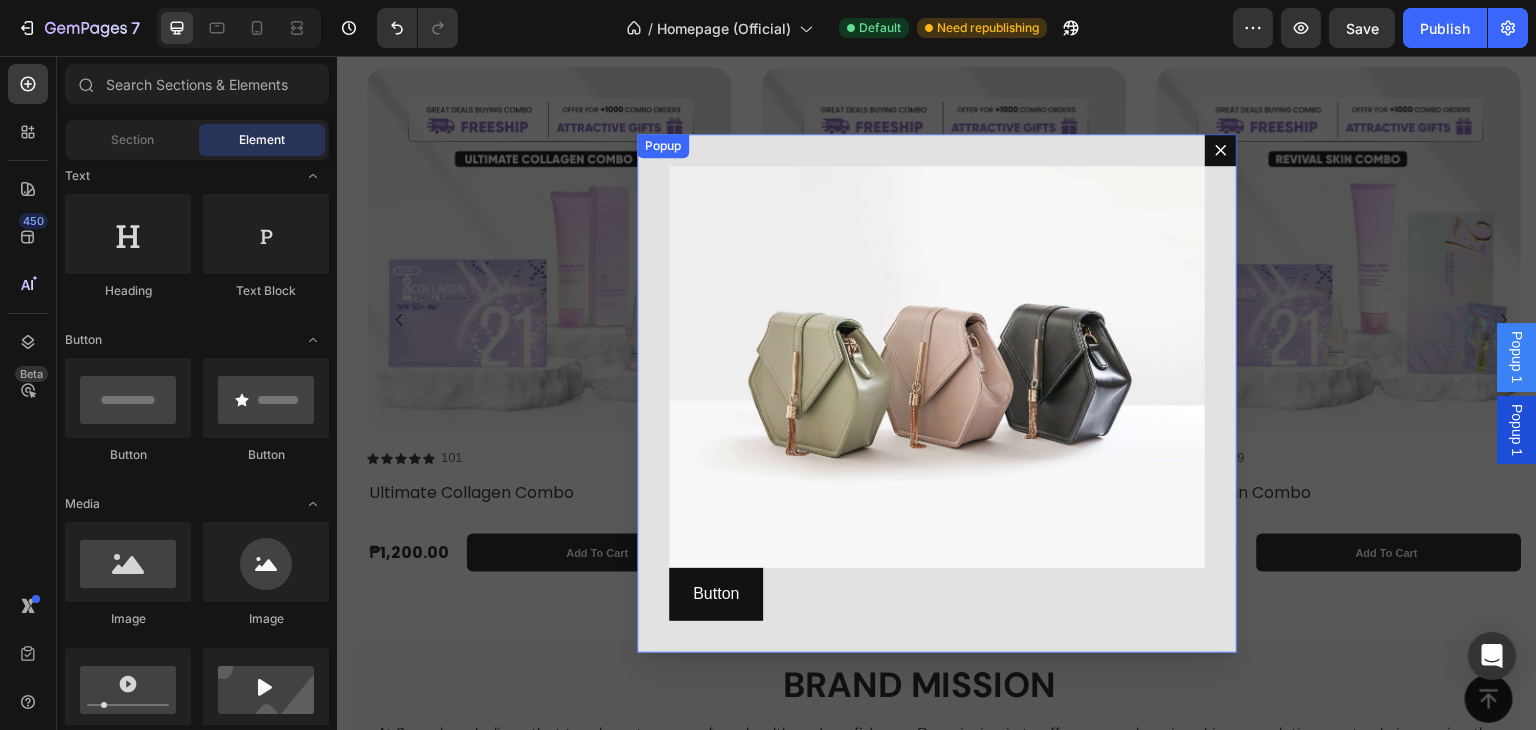 click on "Image Button Button" at bounding box center [937, 393] 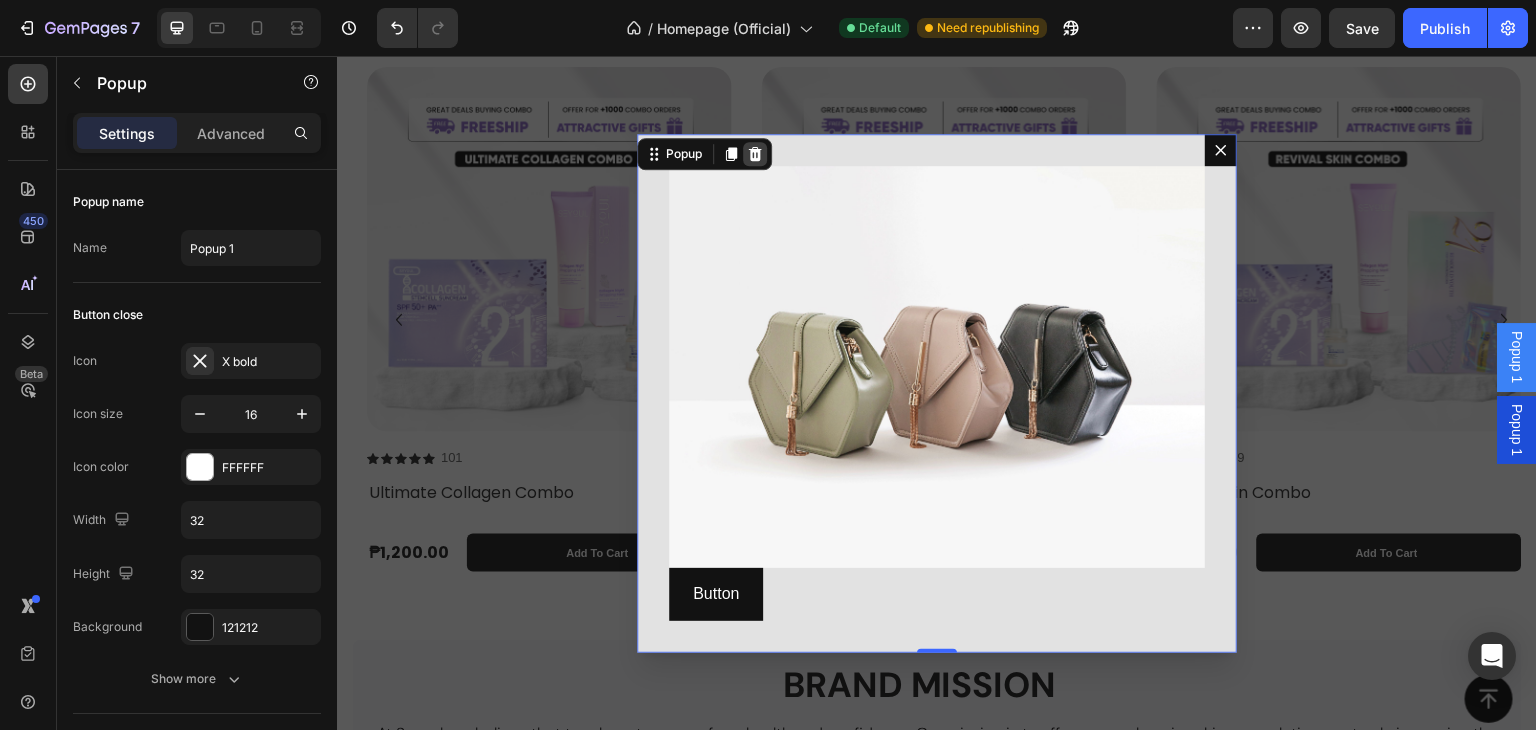 click 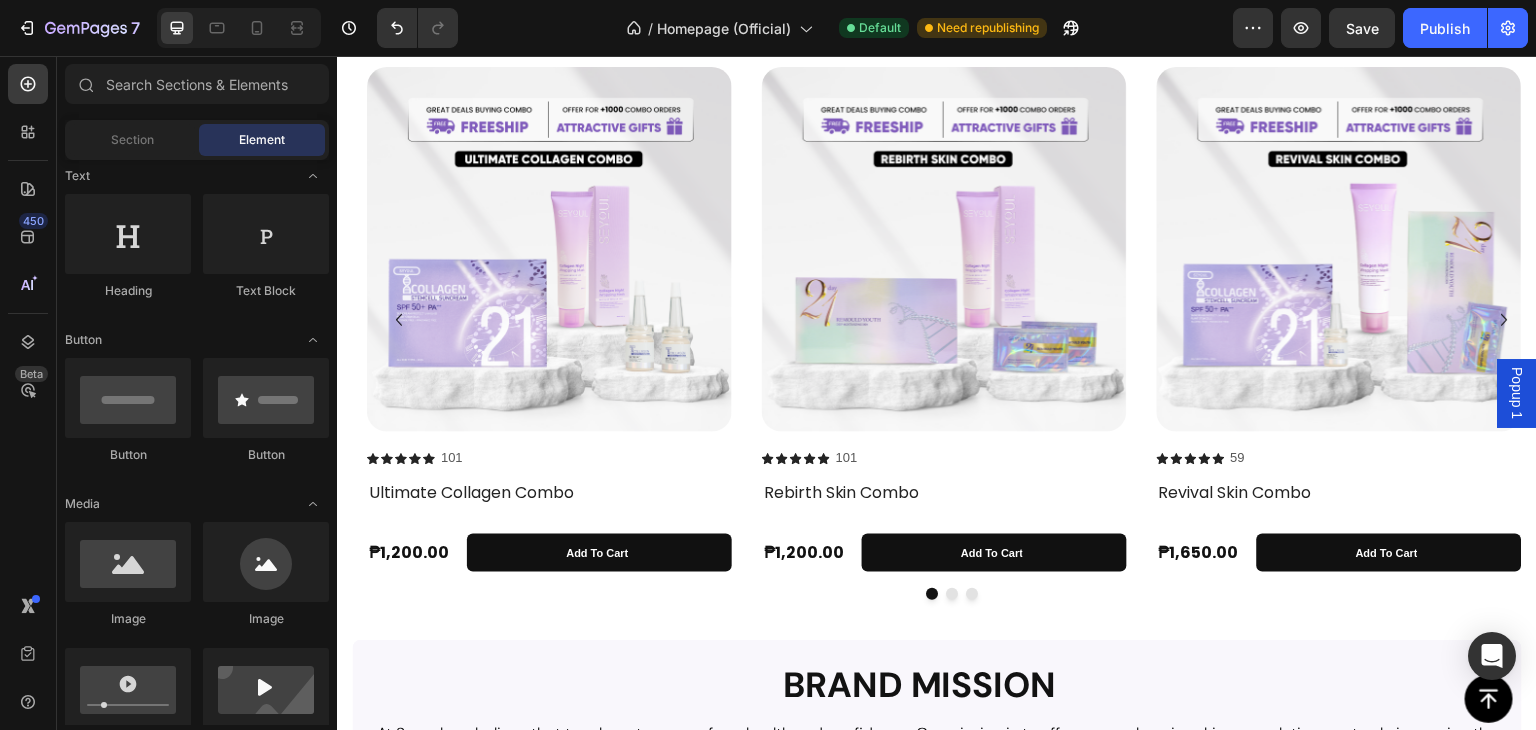 click on "Popup 1" at bounding box center [1517, 393] 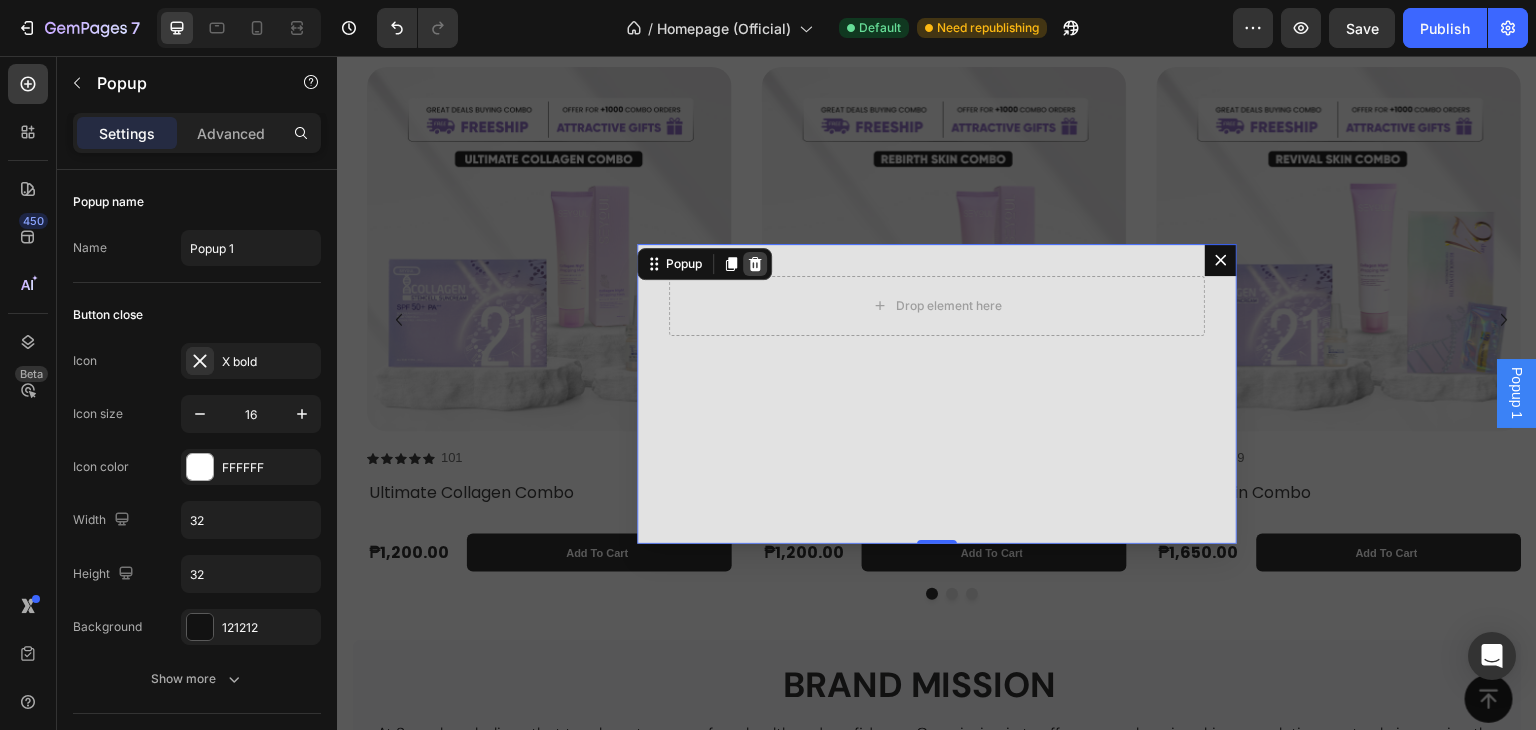 click at bounding box center (755, 264) 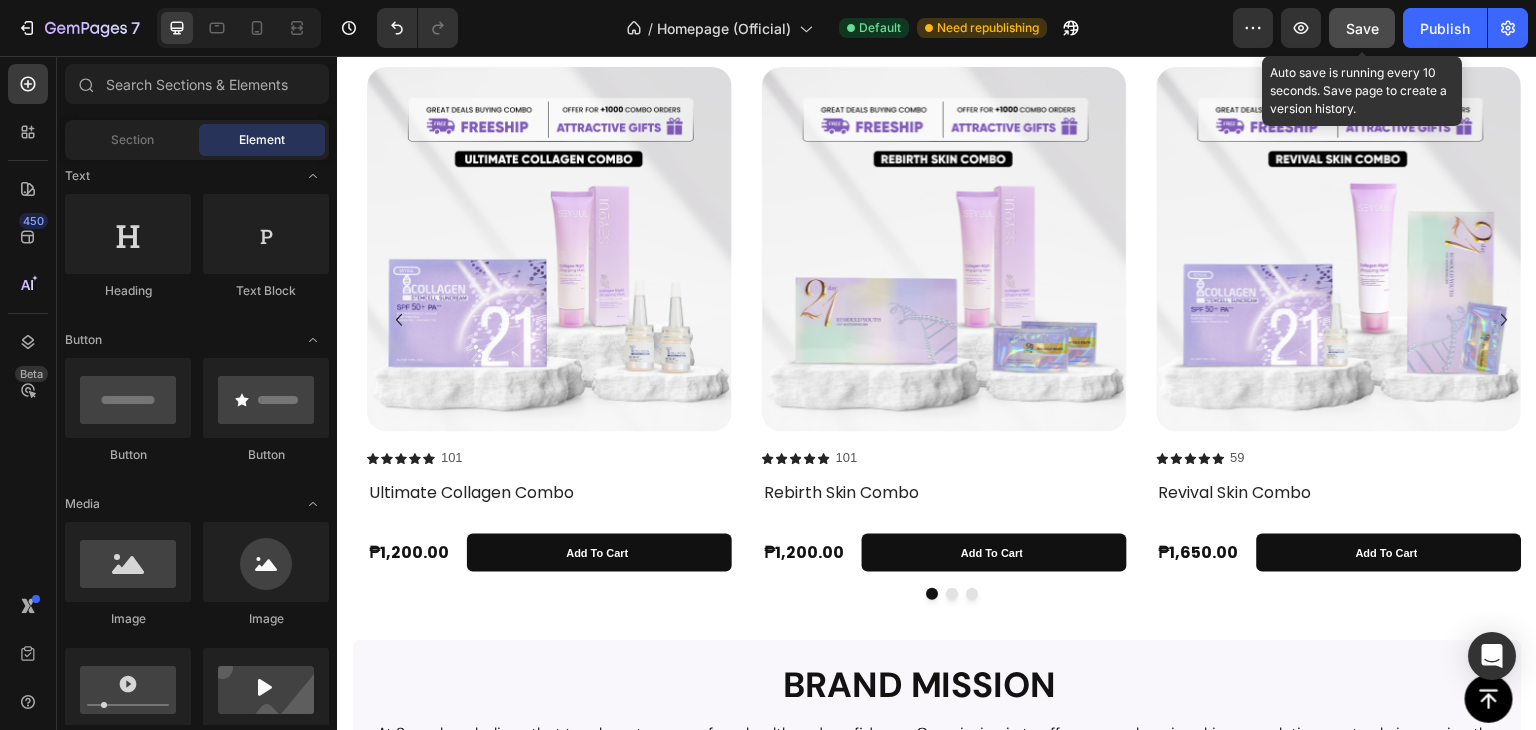 click on "Save" 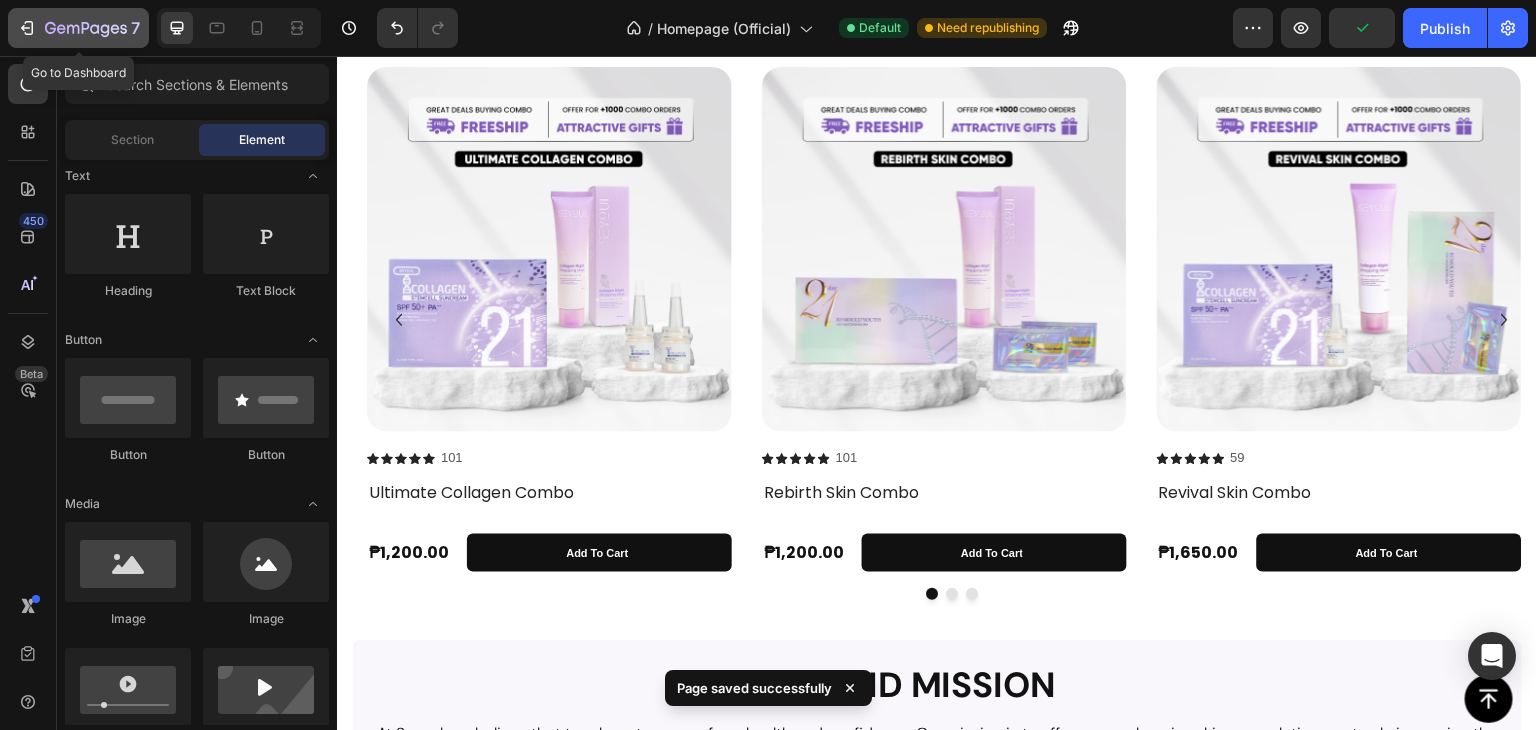click 